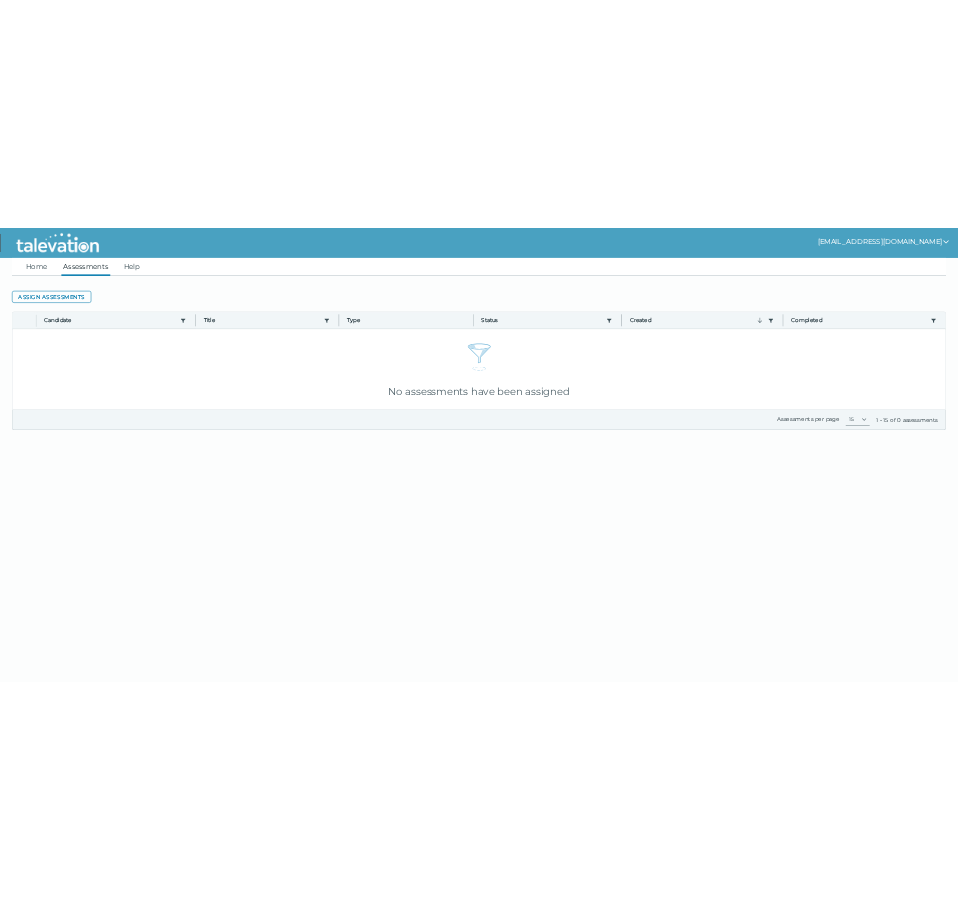 scroll, scrollTop: 0, scrollLeft: 0, axis: both 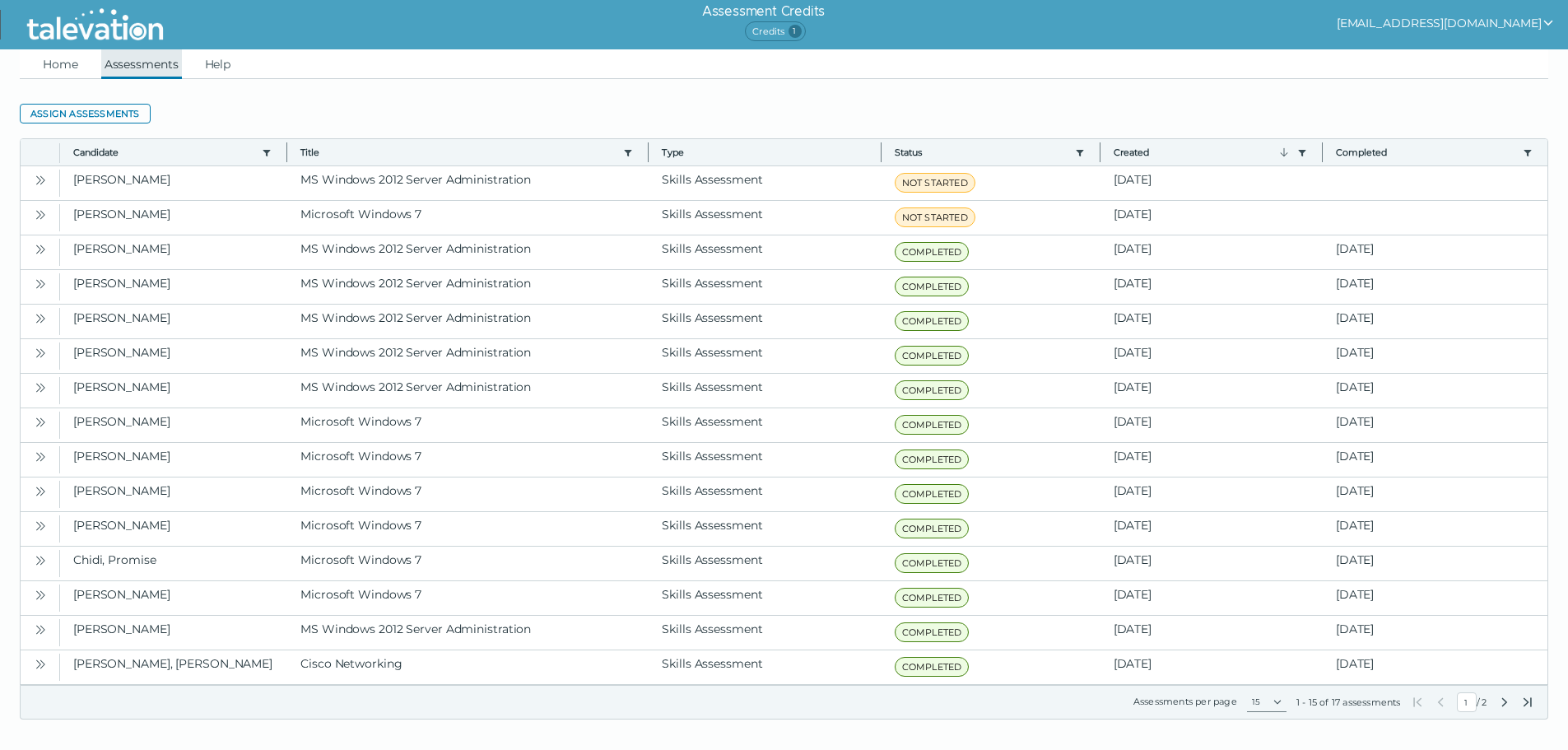 click on "Assessments" at bounding box center (142, 64) 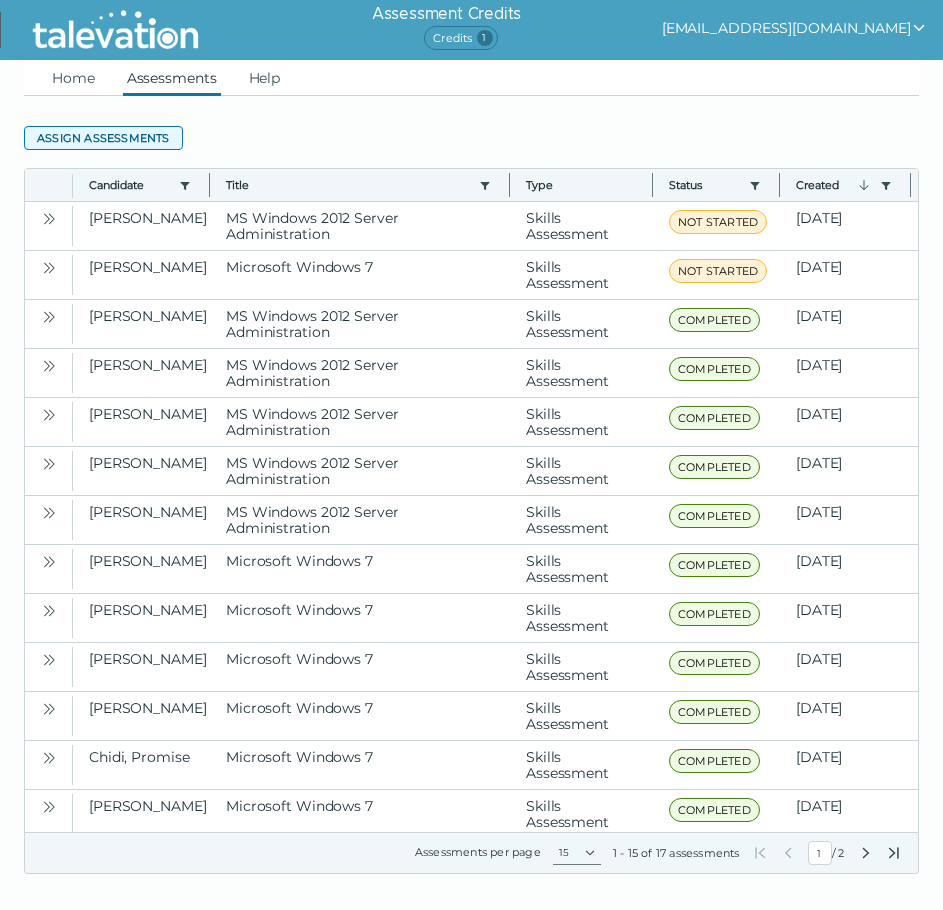 click on "Assign assessments" 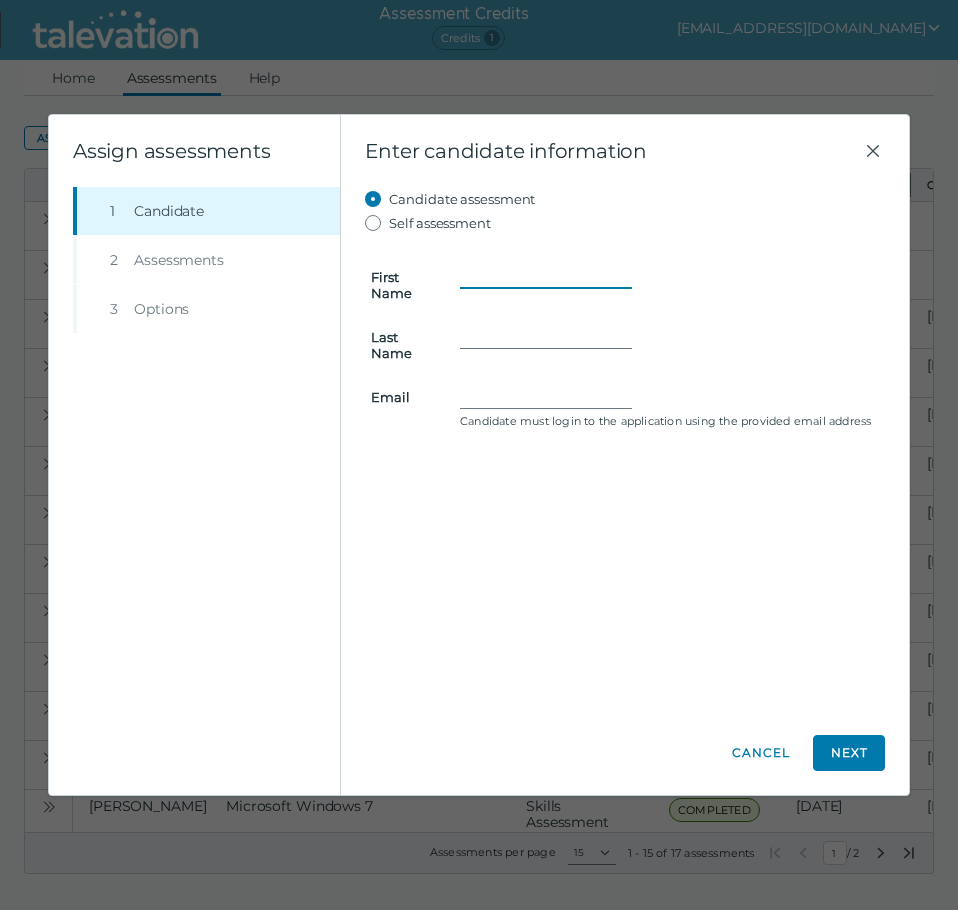 click on "First Name" at bounding box center [546, 277] 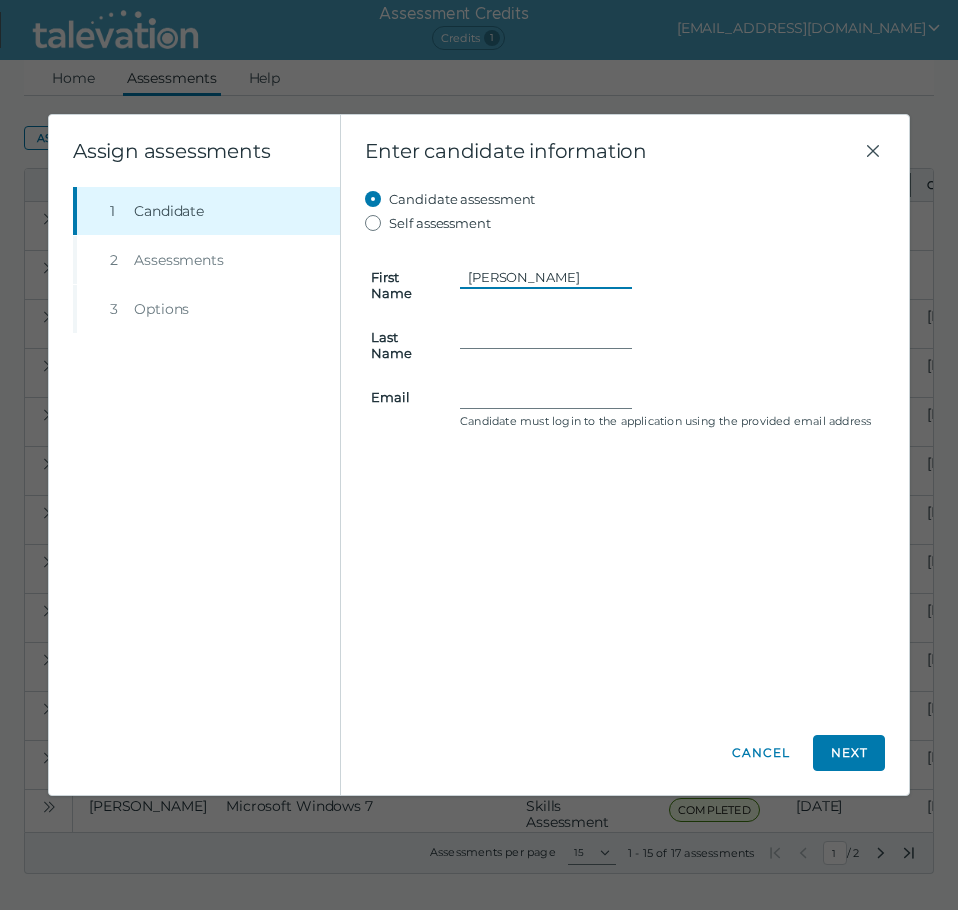 click on "Marc Lambert" at bounding box center (546, 277) 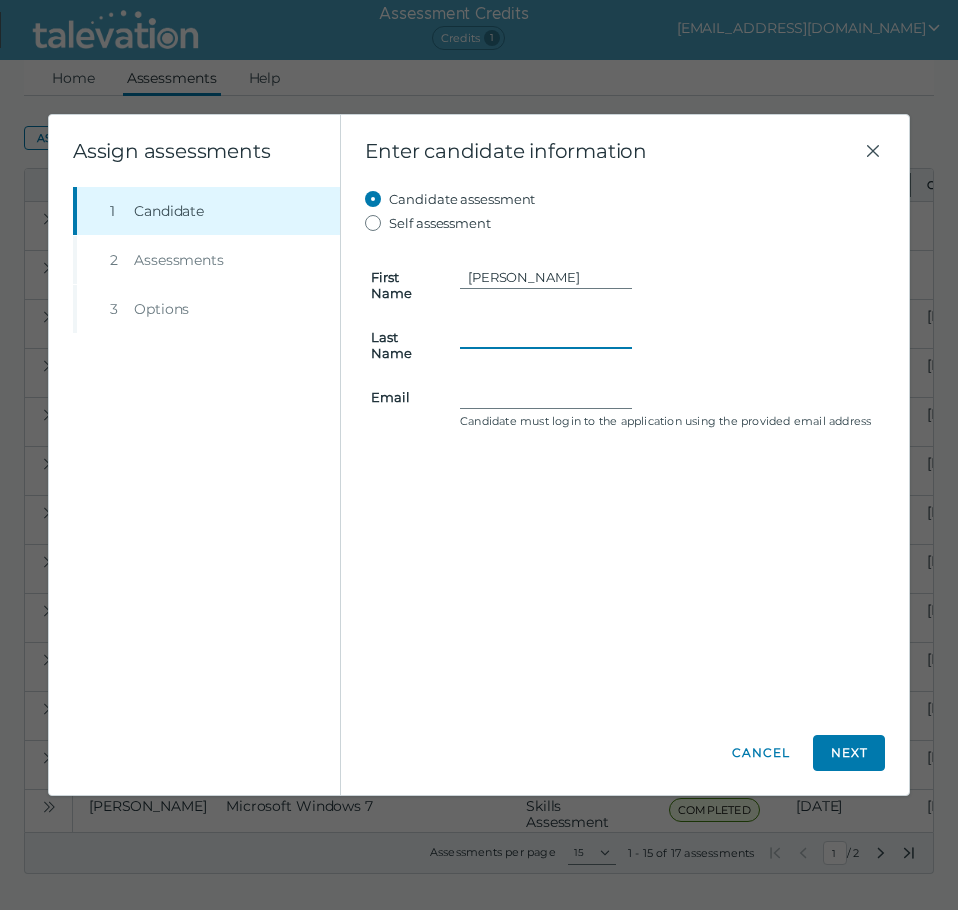 paste on "Lambert" 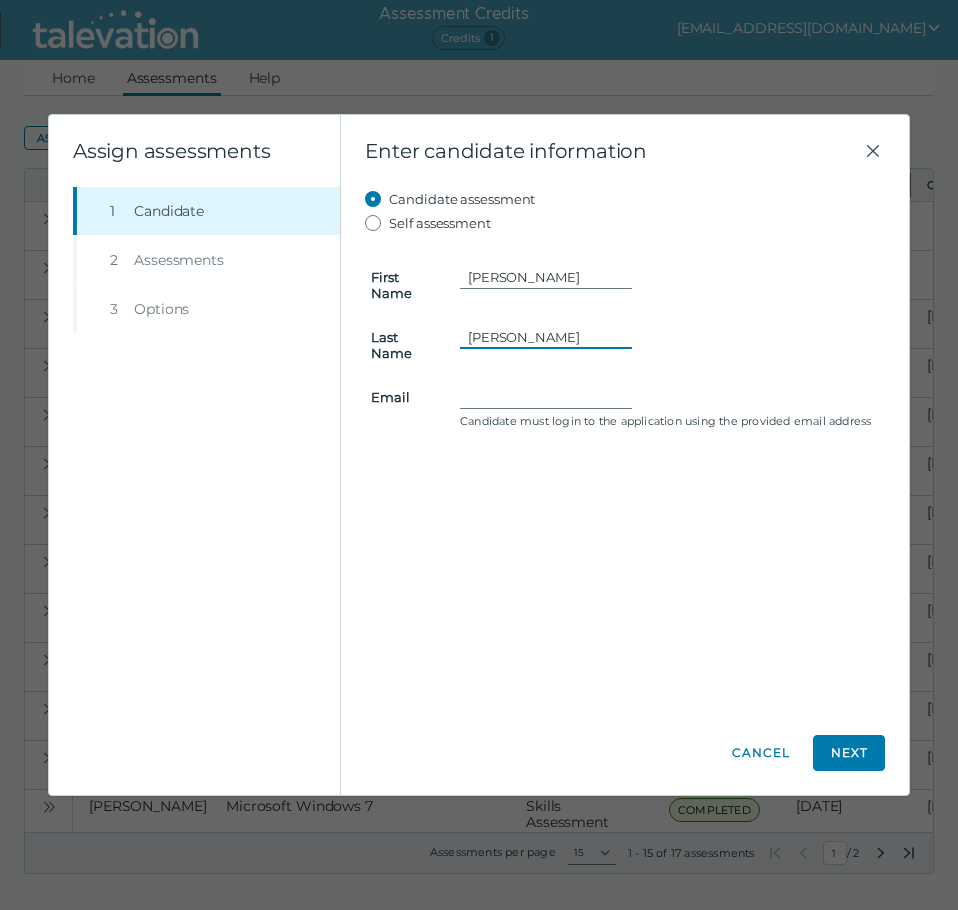 type on "Lambert" 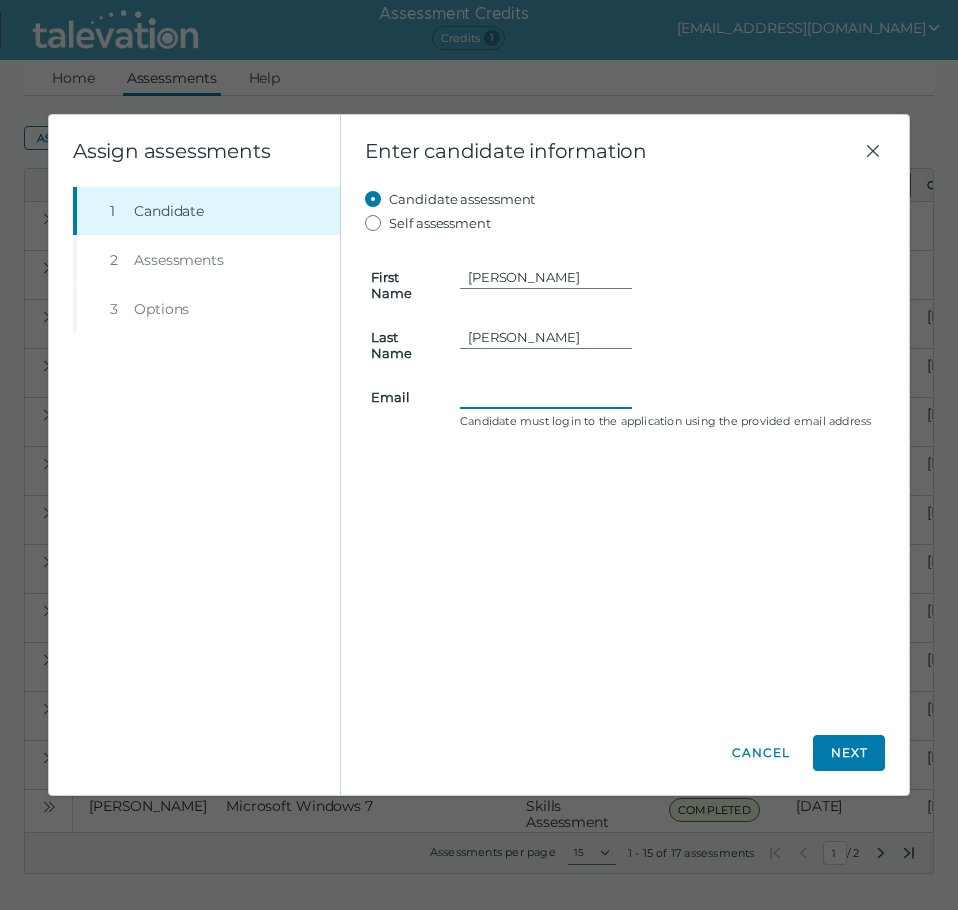 click on "Email" at bounding box center [546, 397] 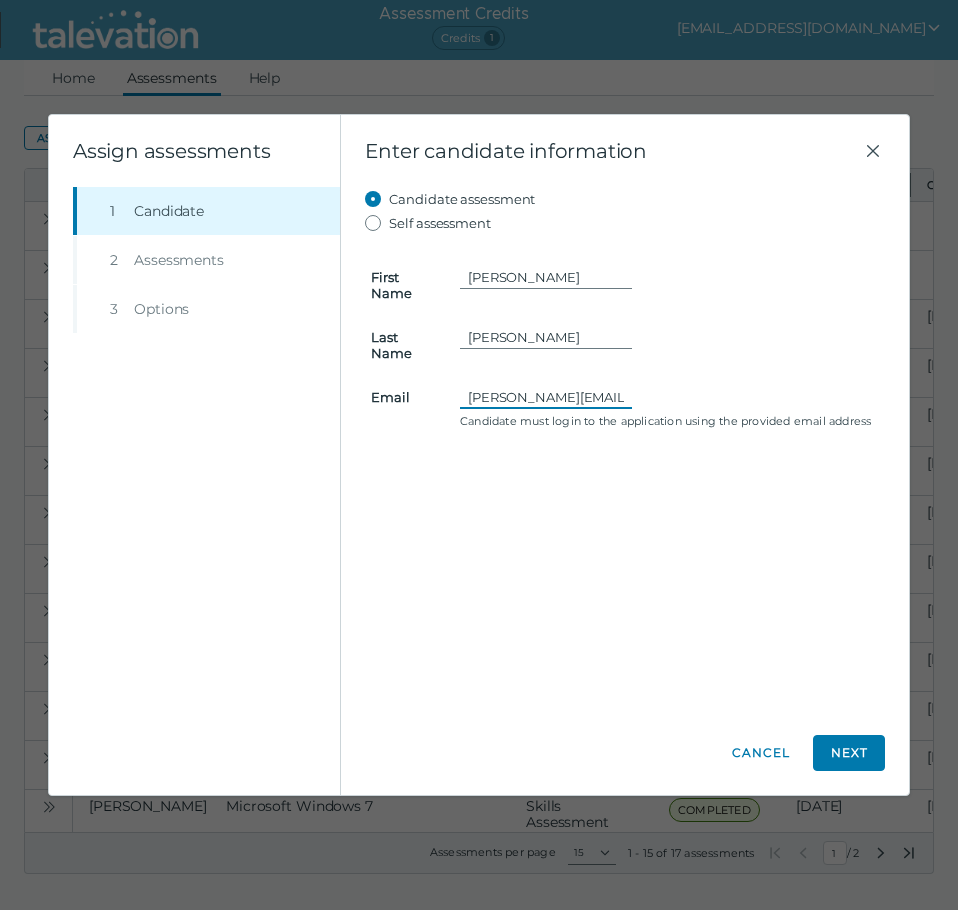 scroll, scrollTop: 0, scrollLeft: 27, axis: horizontal 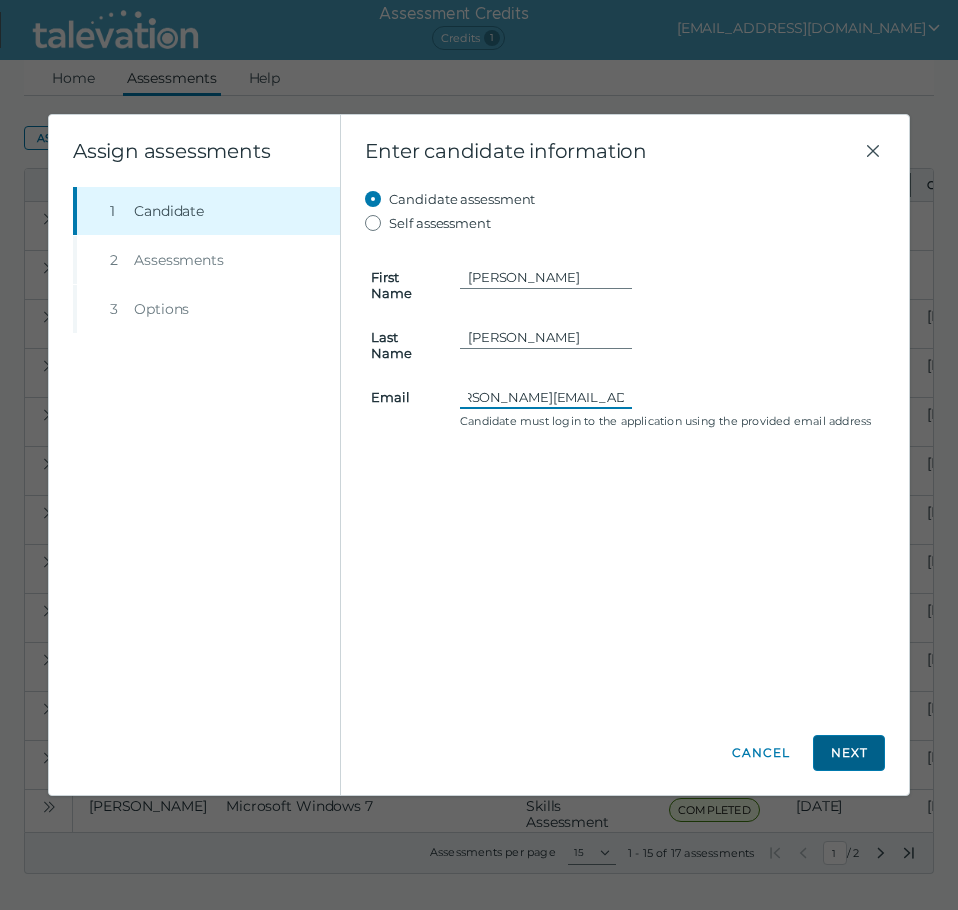 type on "lambert.marc3@gmail.com" 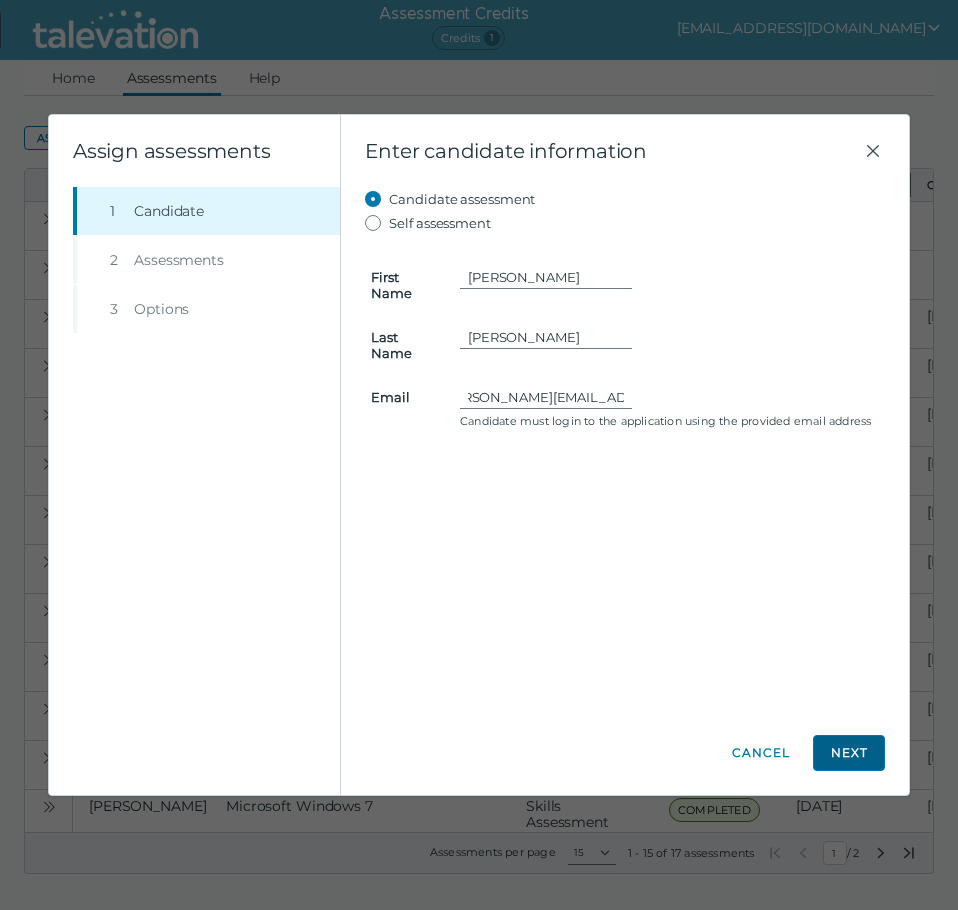click on "Next" 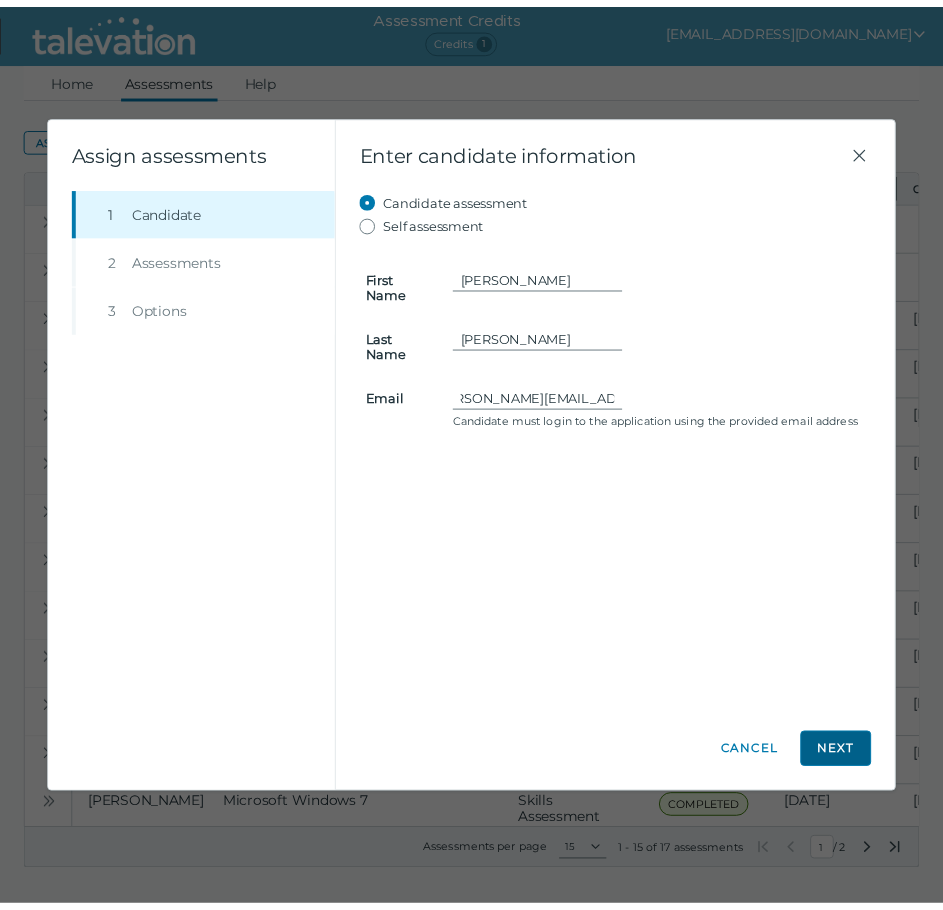 scroll, scrollTop: 0, scrollLeft: 0, axis: both 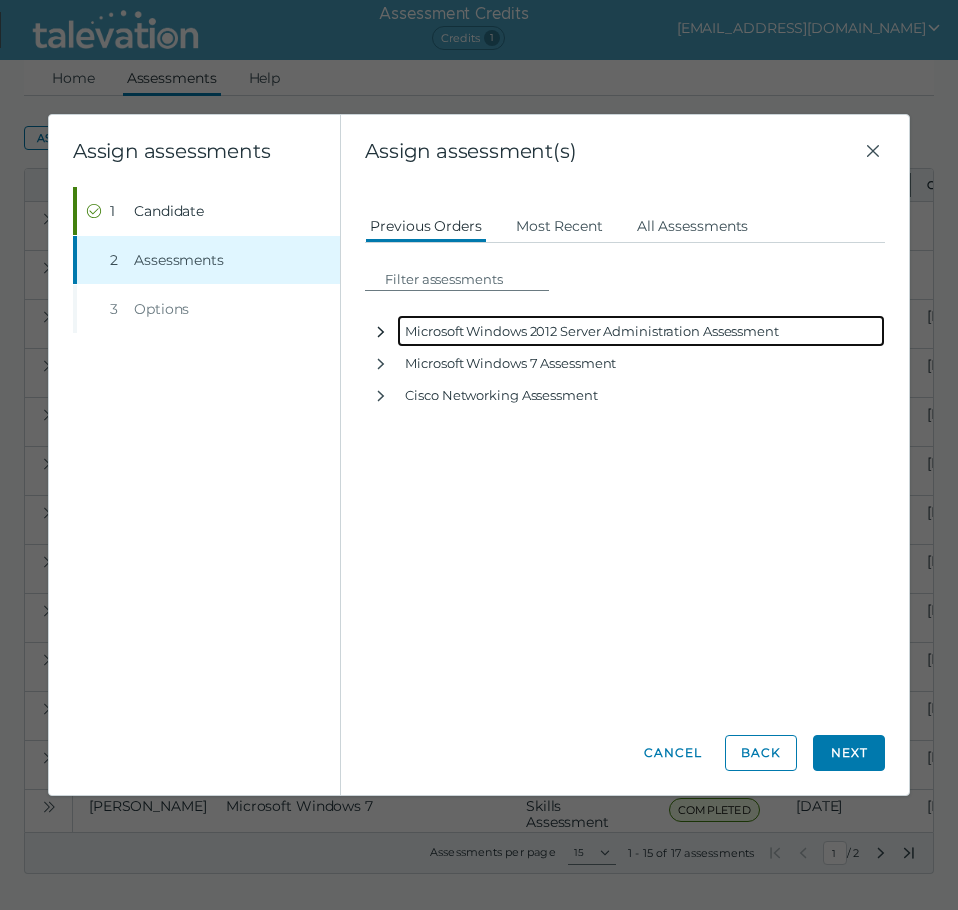 click 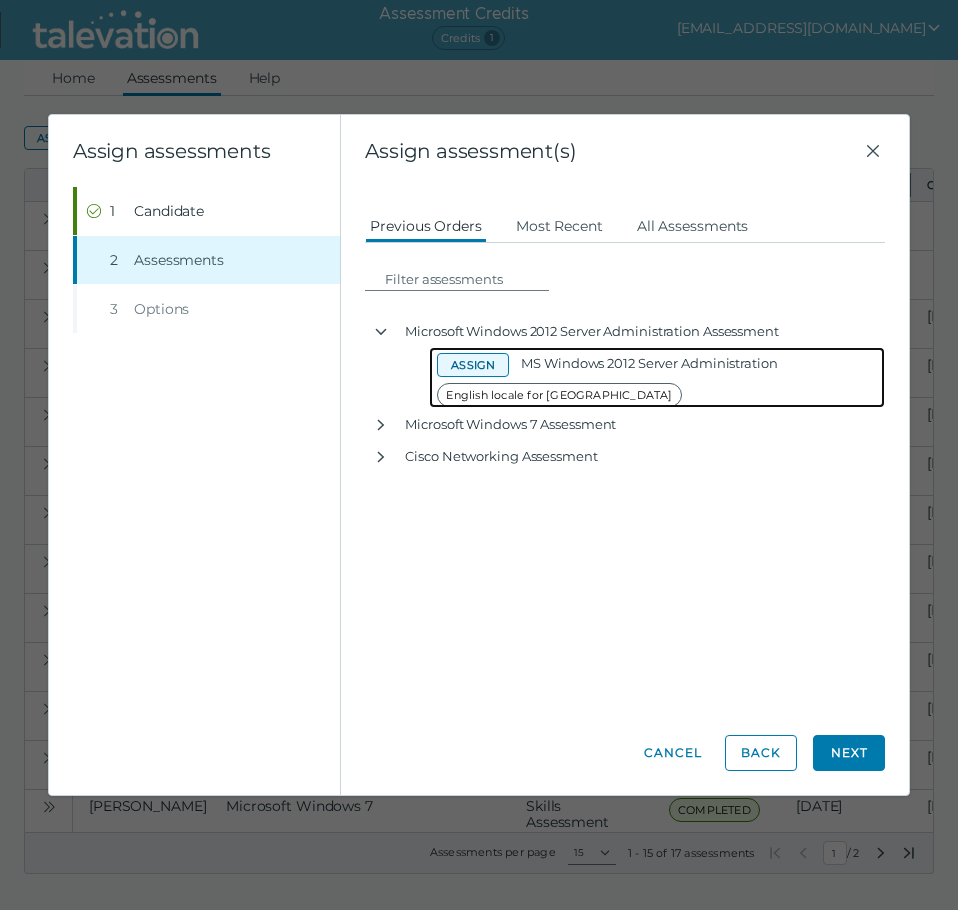click on "Assign" at bounding box center (473, 365) 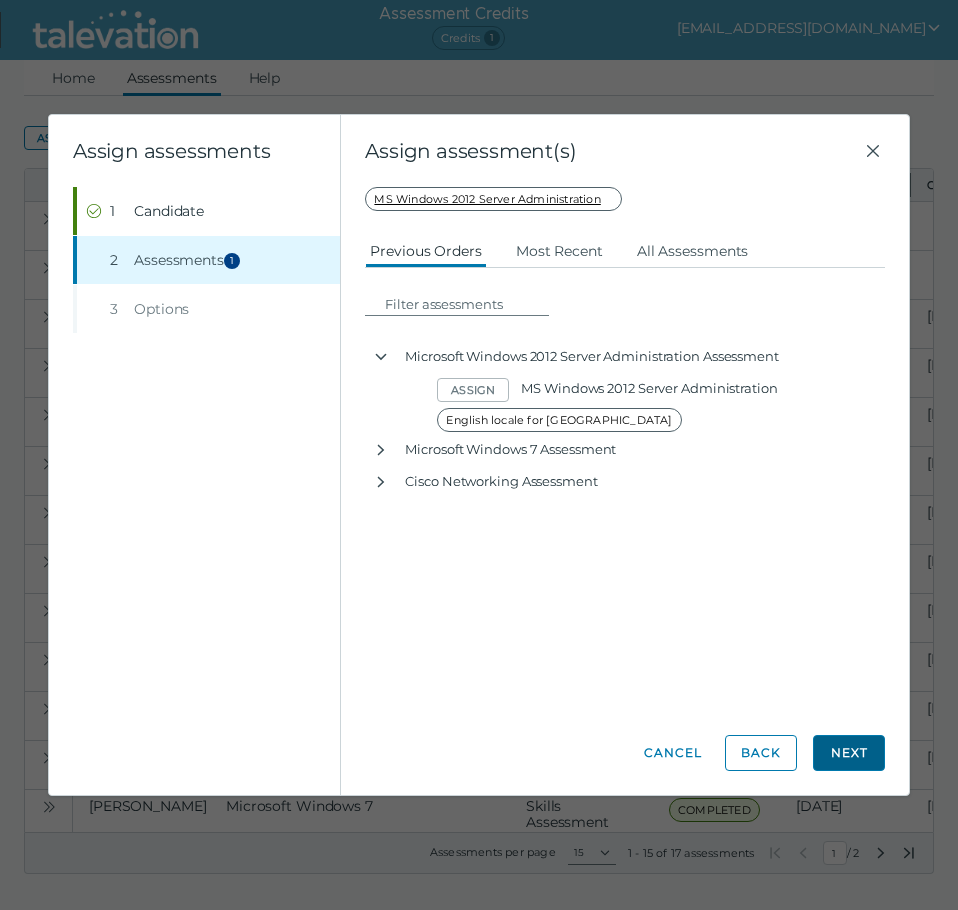click on "Next" 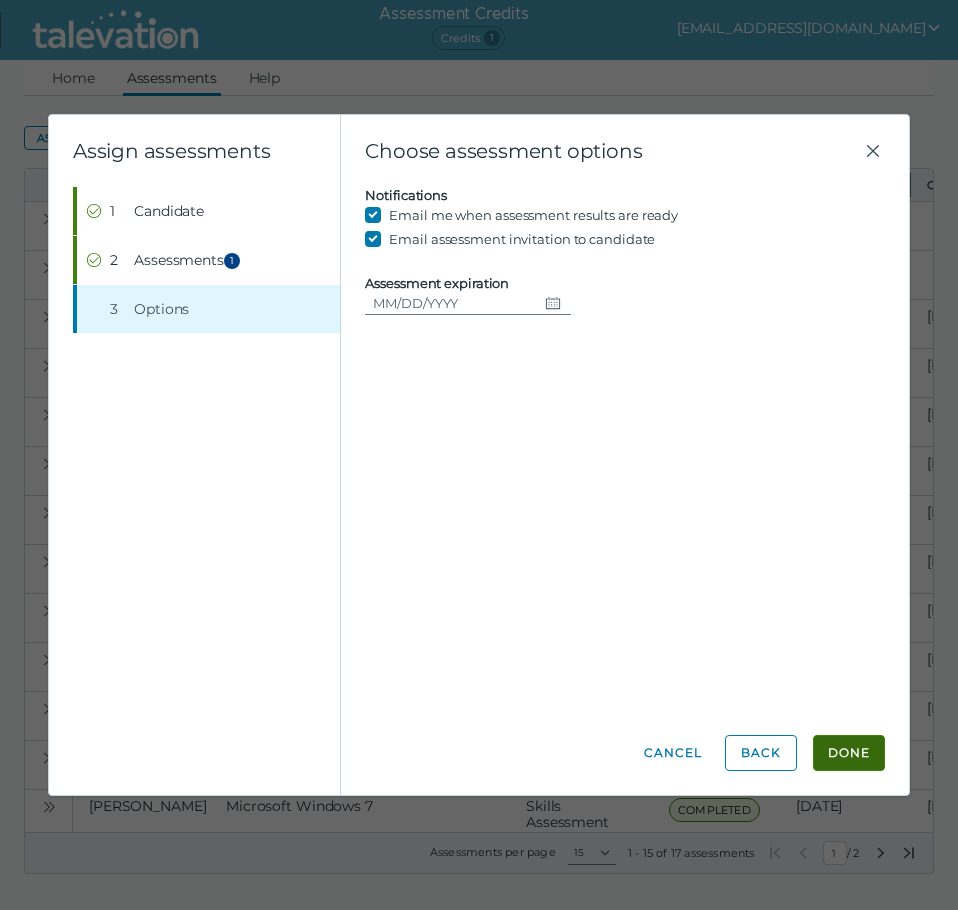 click on "Done" 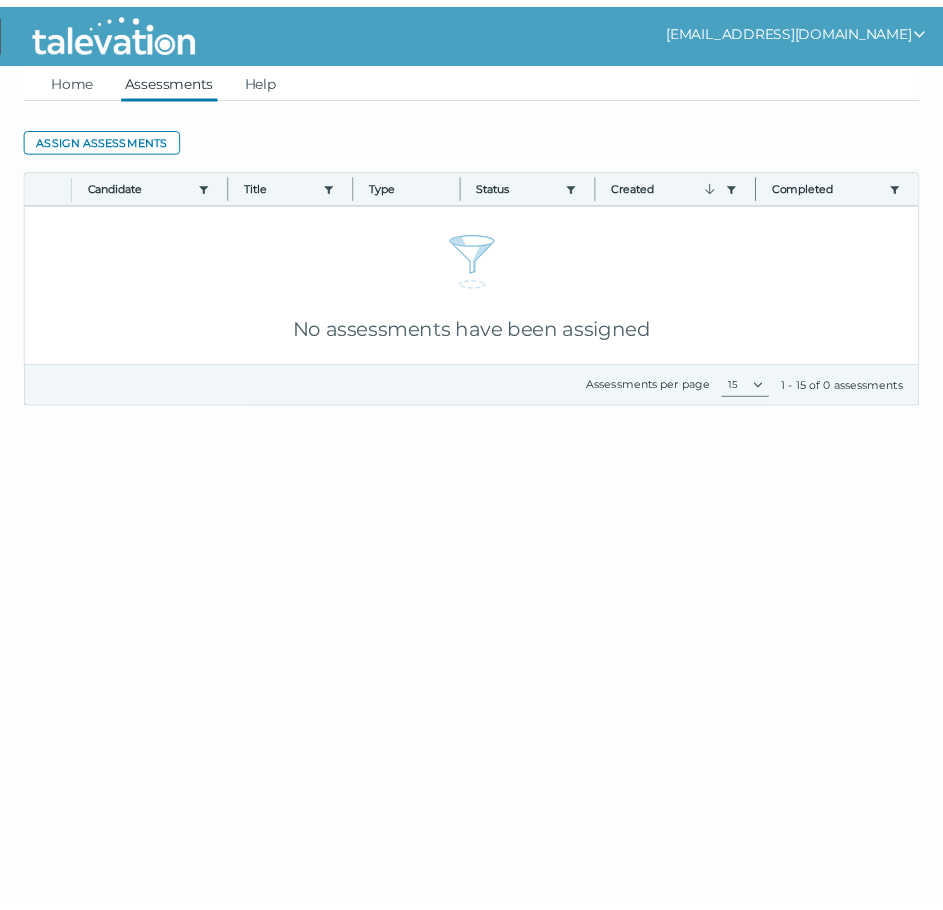 scroll, scrollTop: 0, scrollLeft: 0, axis: both 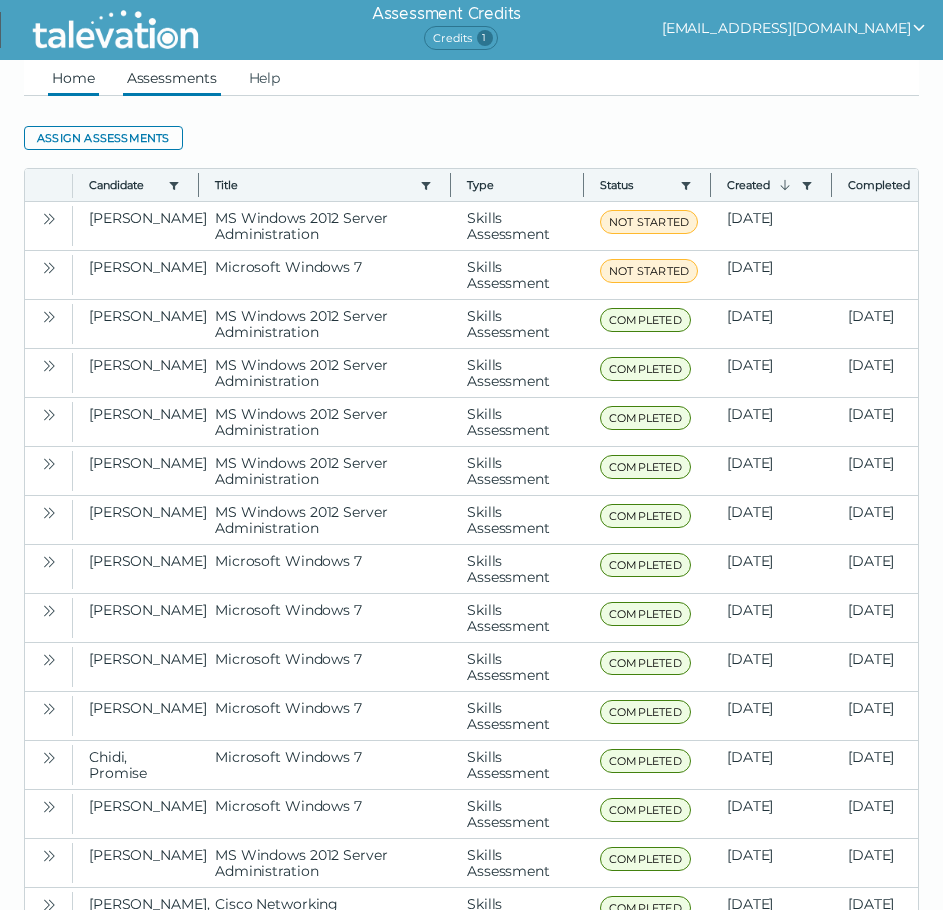 click on "Home" at bounding box center (73, 78) 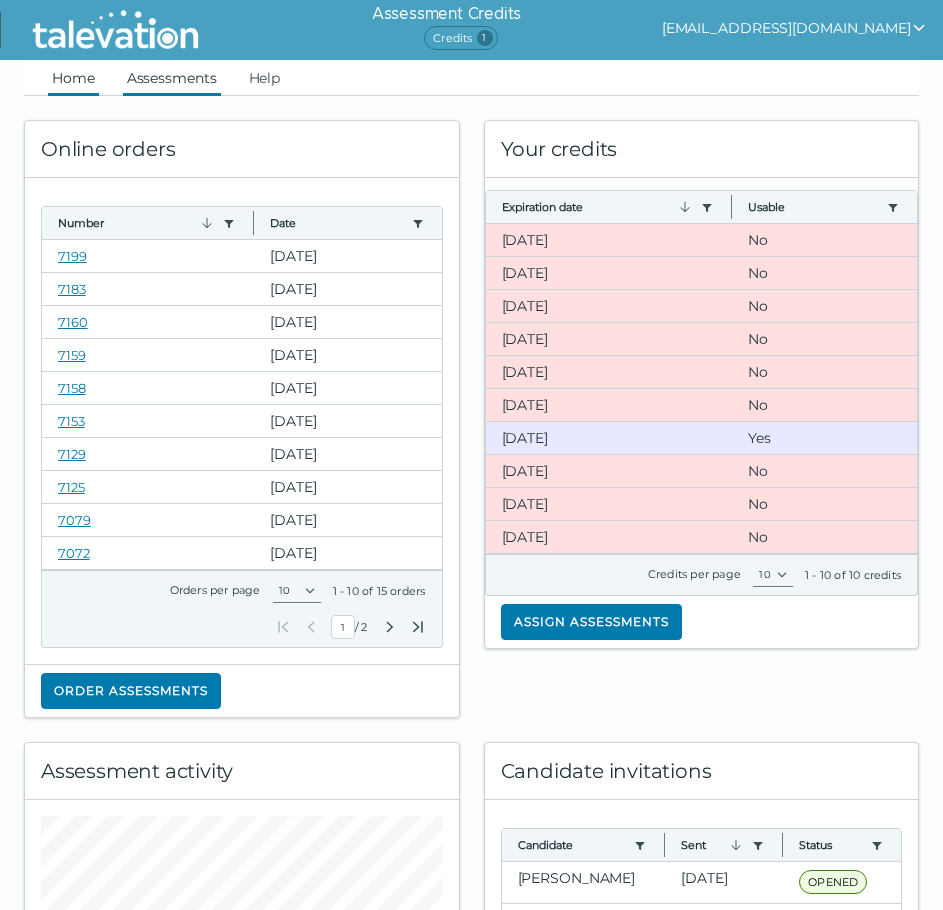 click on "Assessments" at bounding box center (172, 78) 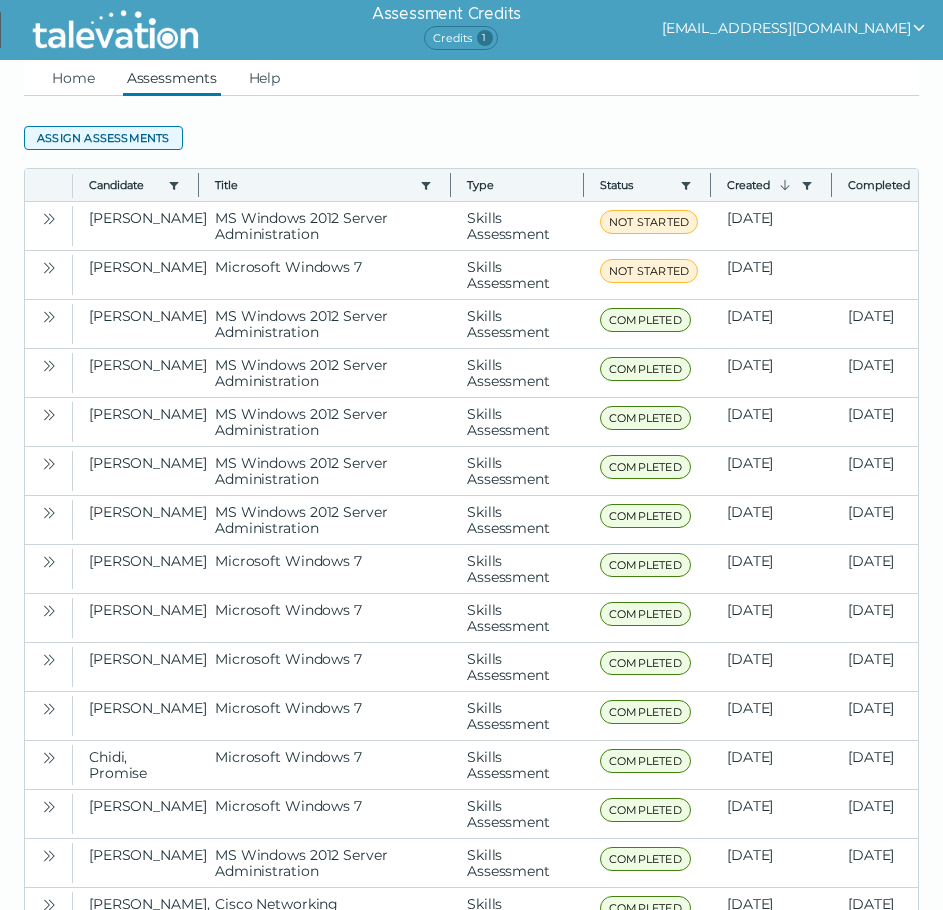 click on "Assign assessments" 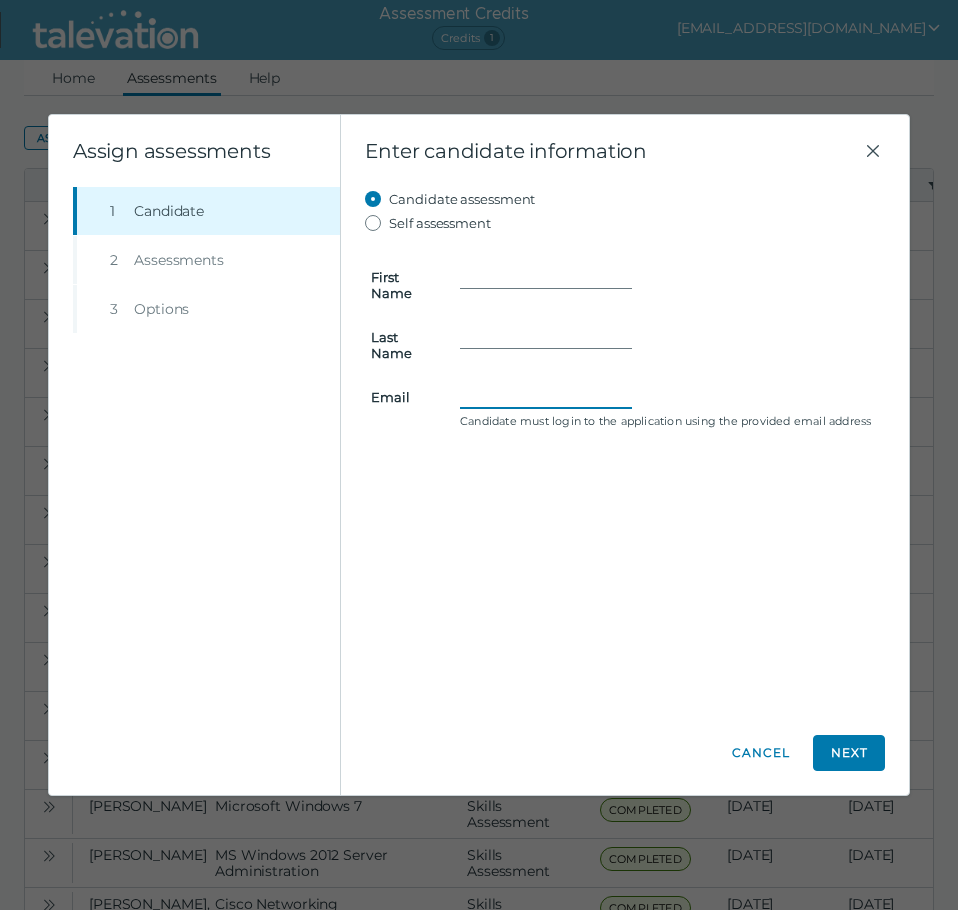 click on "Email" at bounding box center [546, 397] 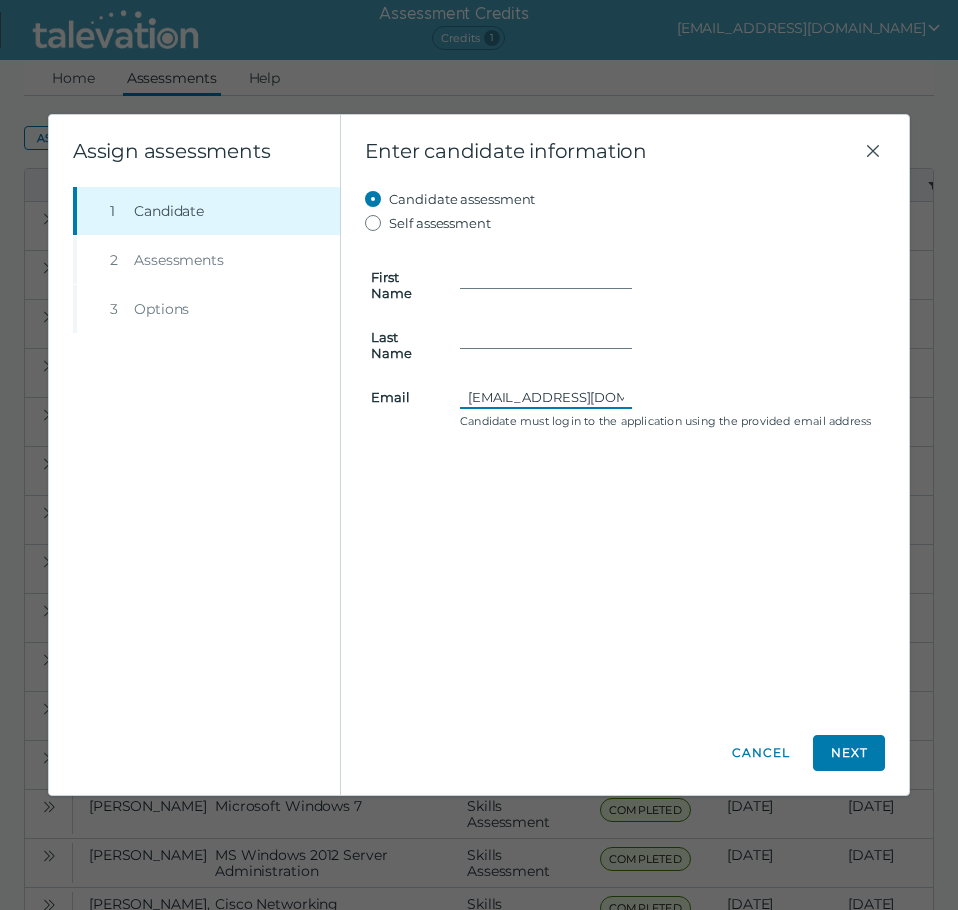 type on "distergl@yahoo.com" 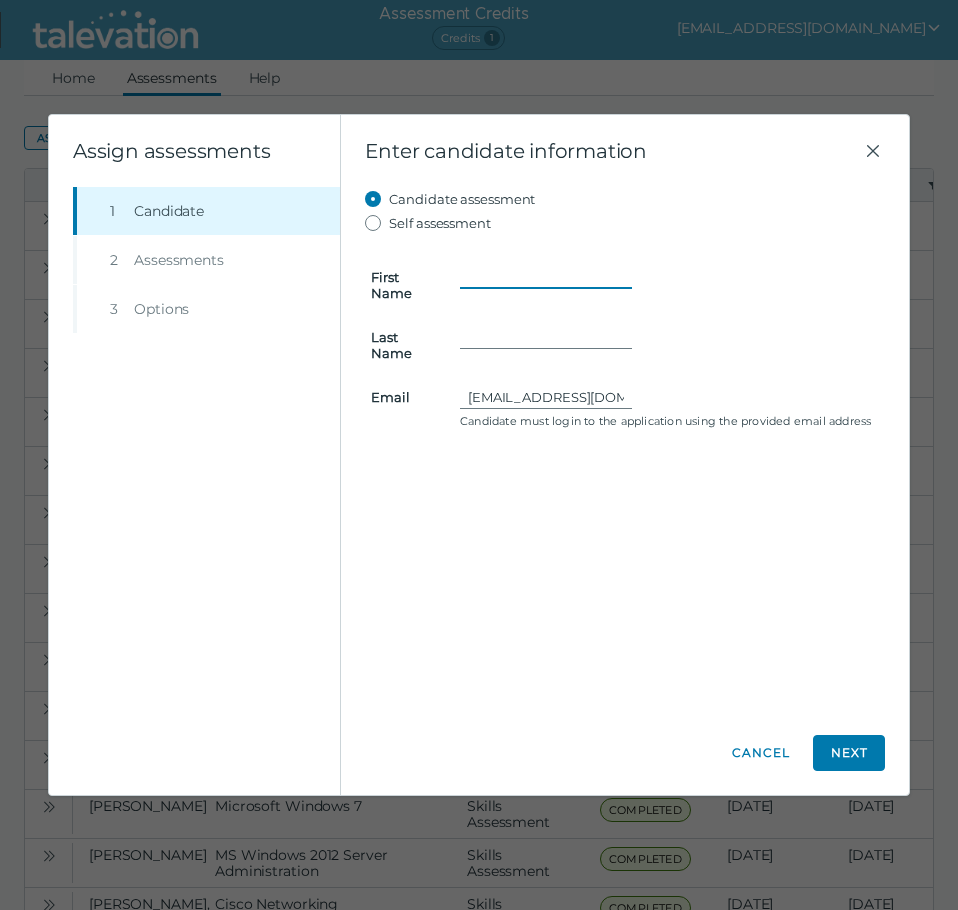 click on "First Name" at bounding box center (546, 277) 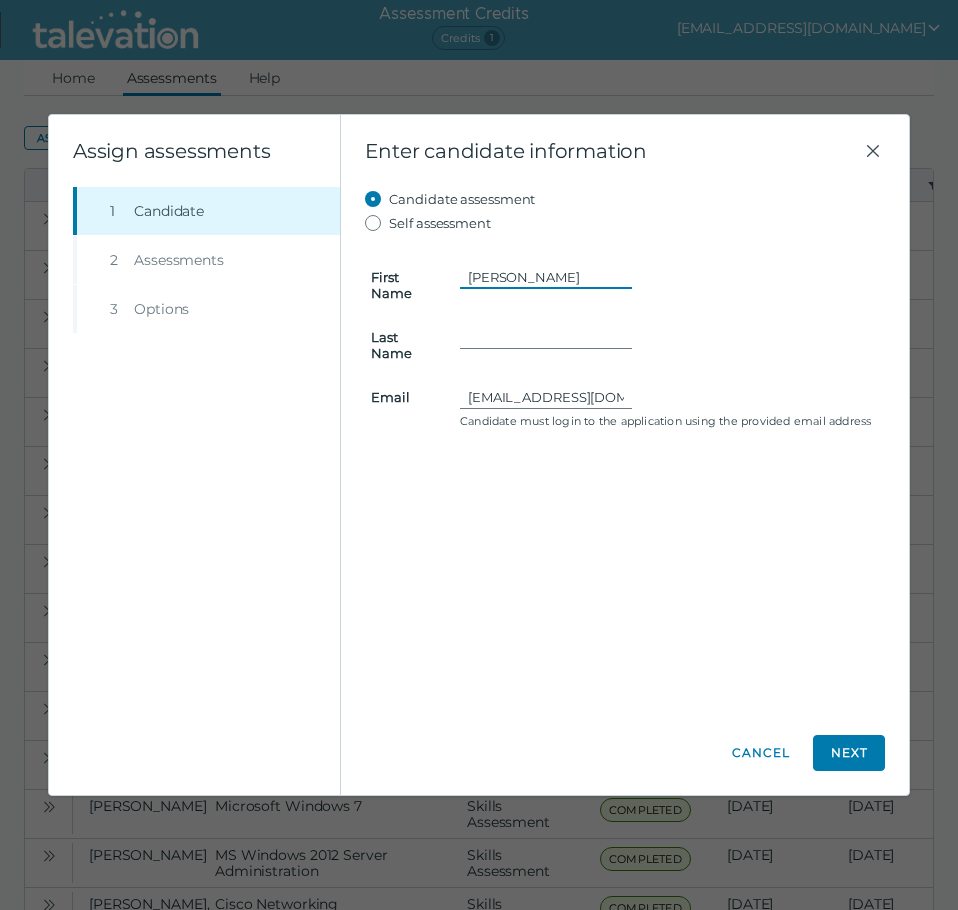 click on "Frank Sanchez" at bounding box center (546, 277) 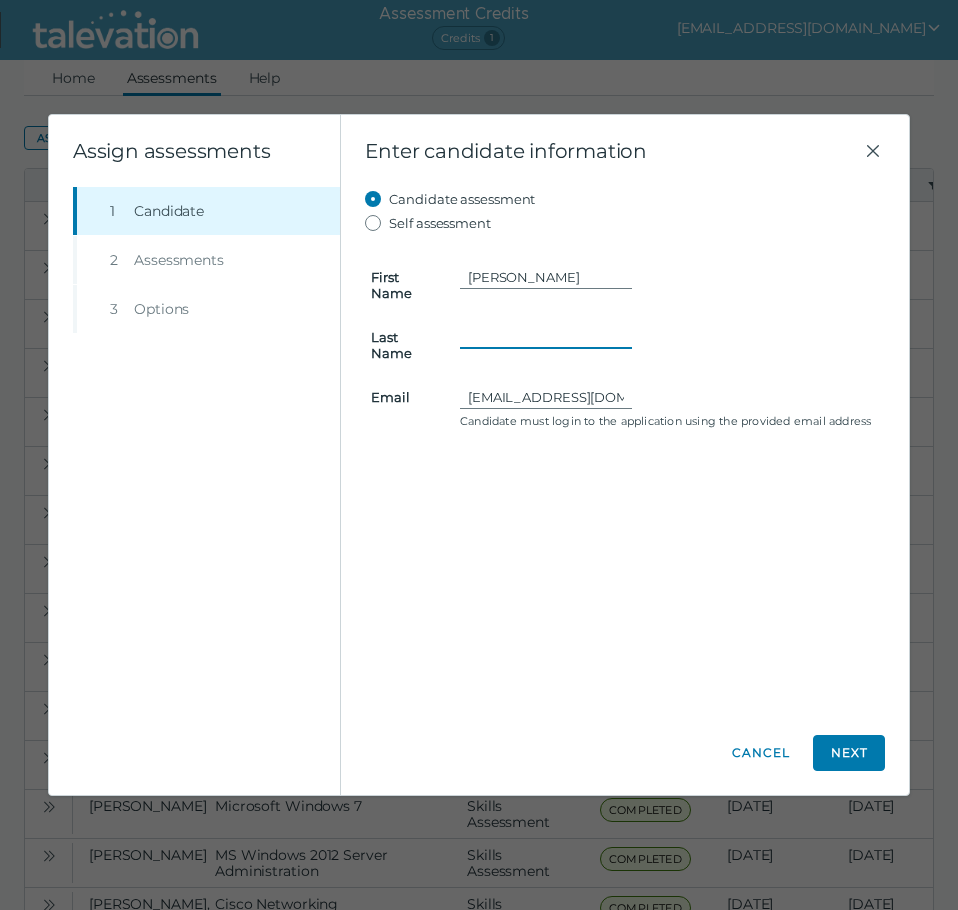 paste on "Sanchez" 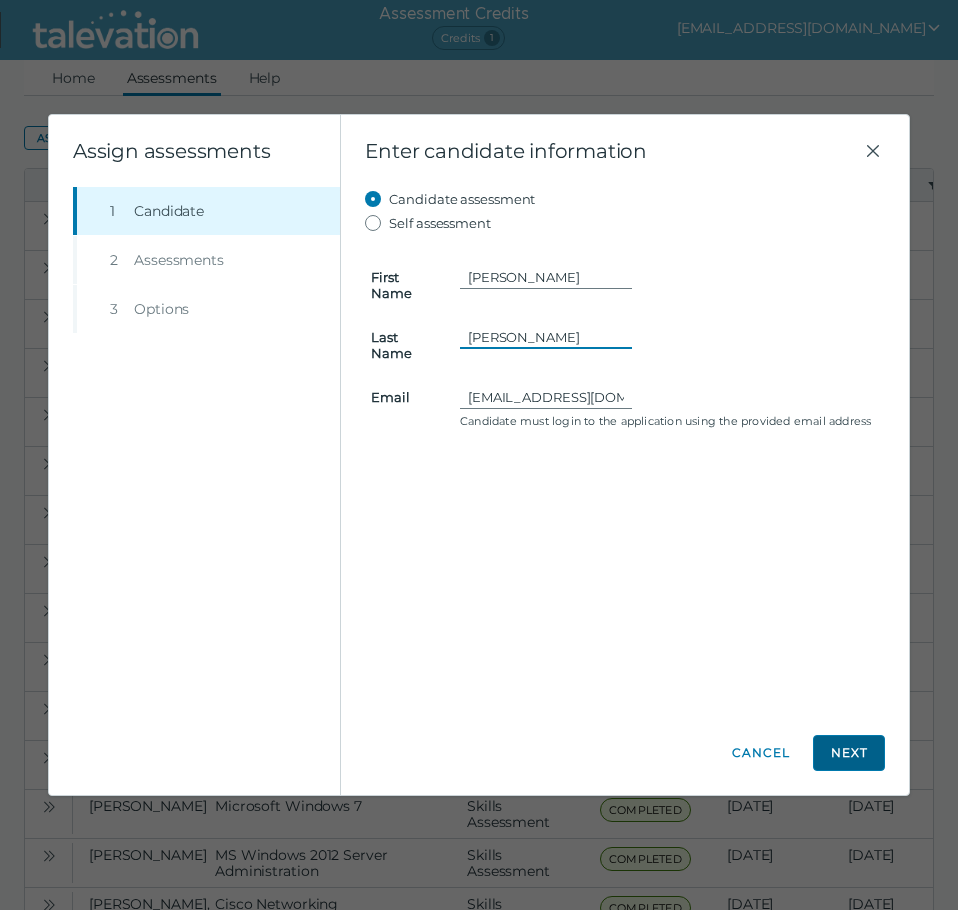 type on "Sanchez" 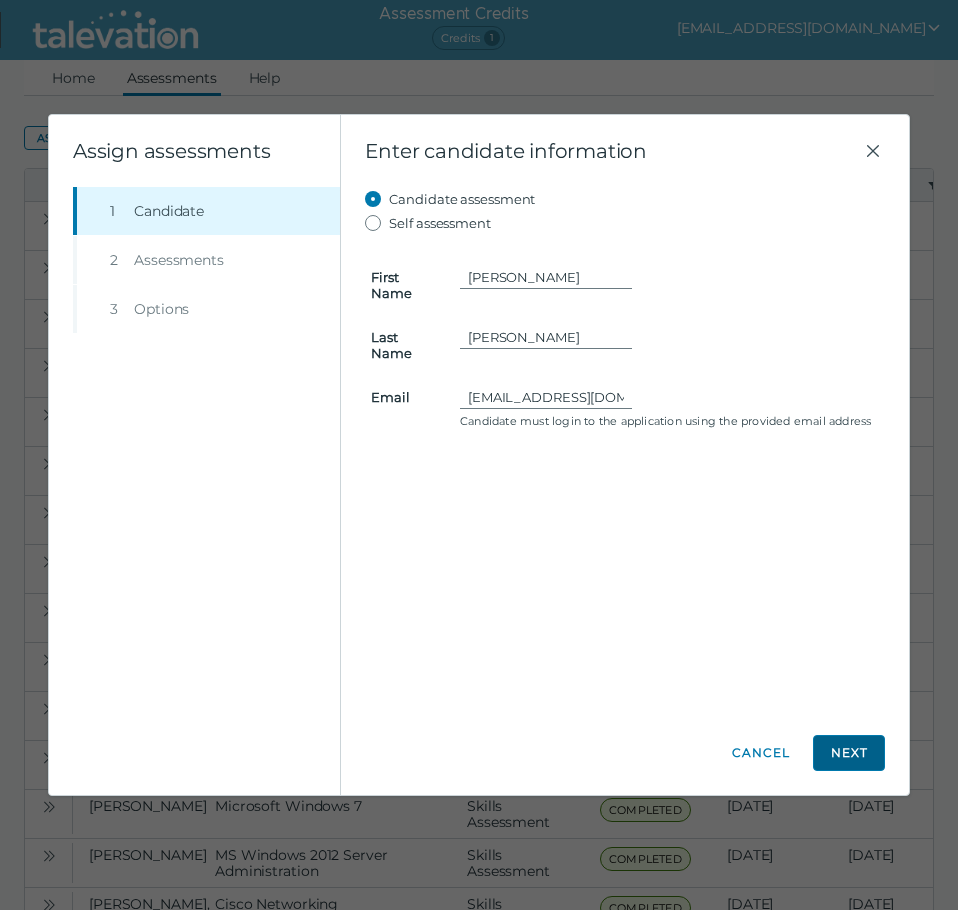 click on "Next" 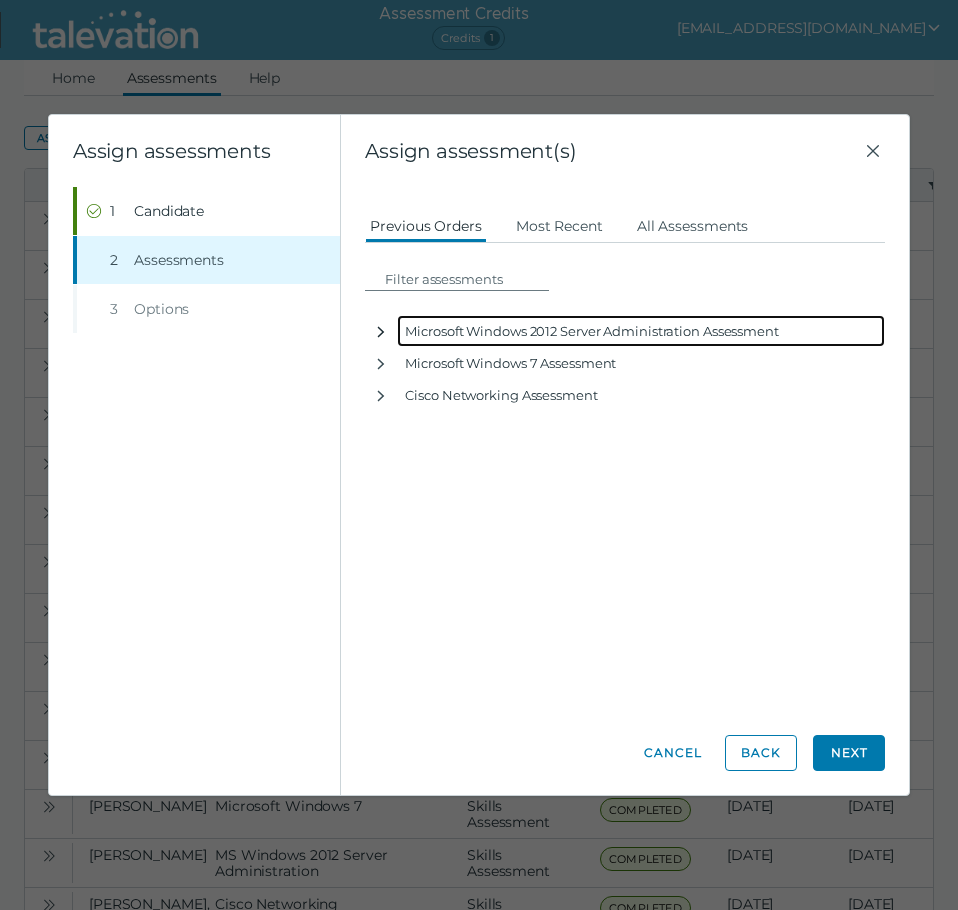 click 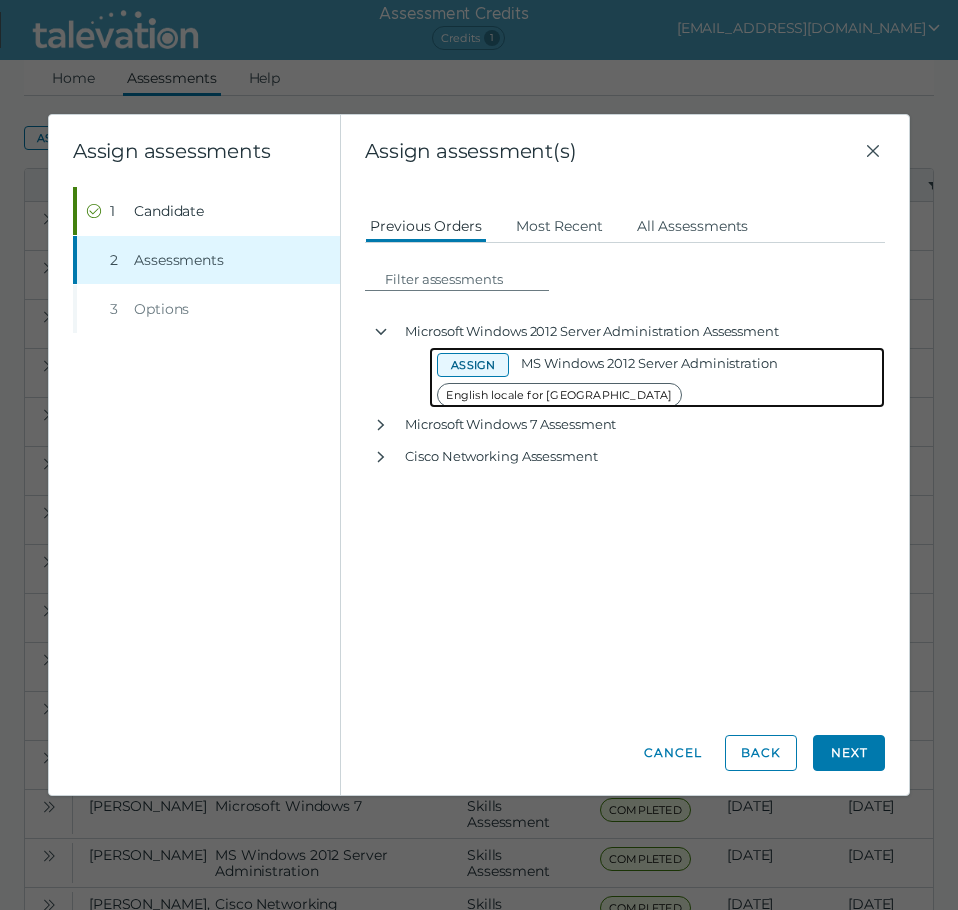 click on "Assign" at bounding box center [473, 365] 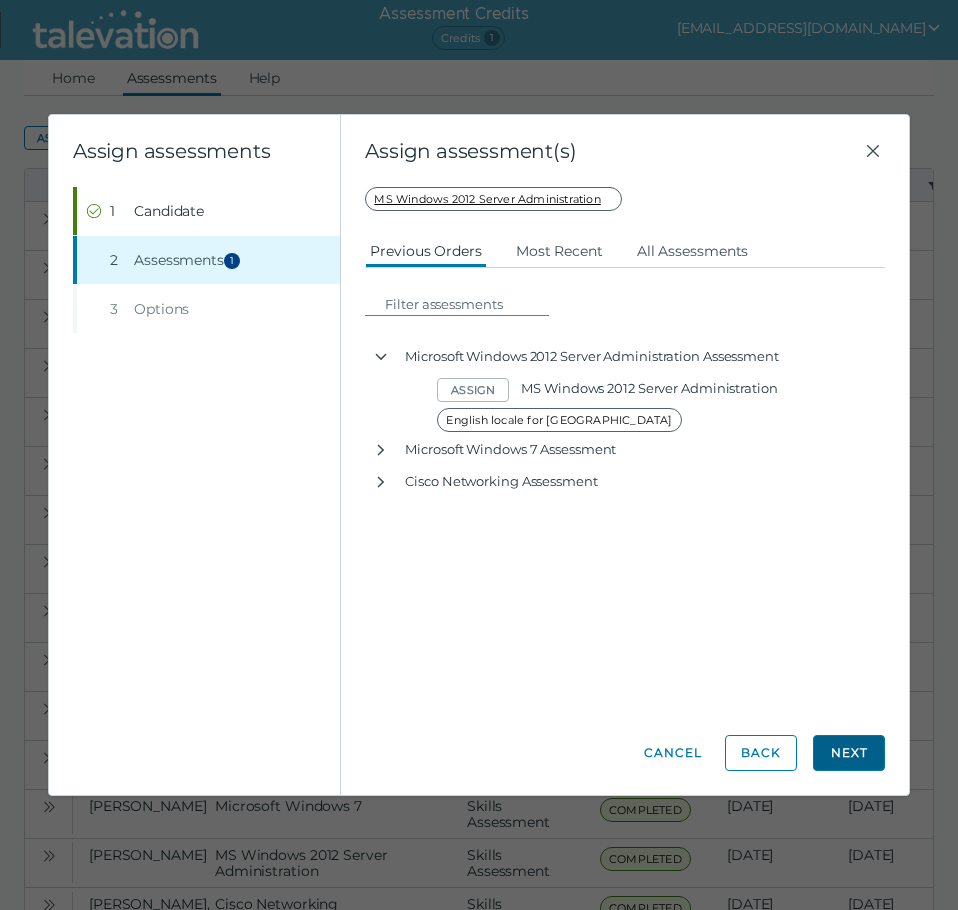 click on "Next" 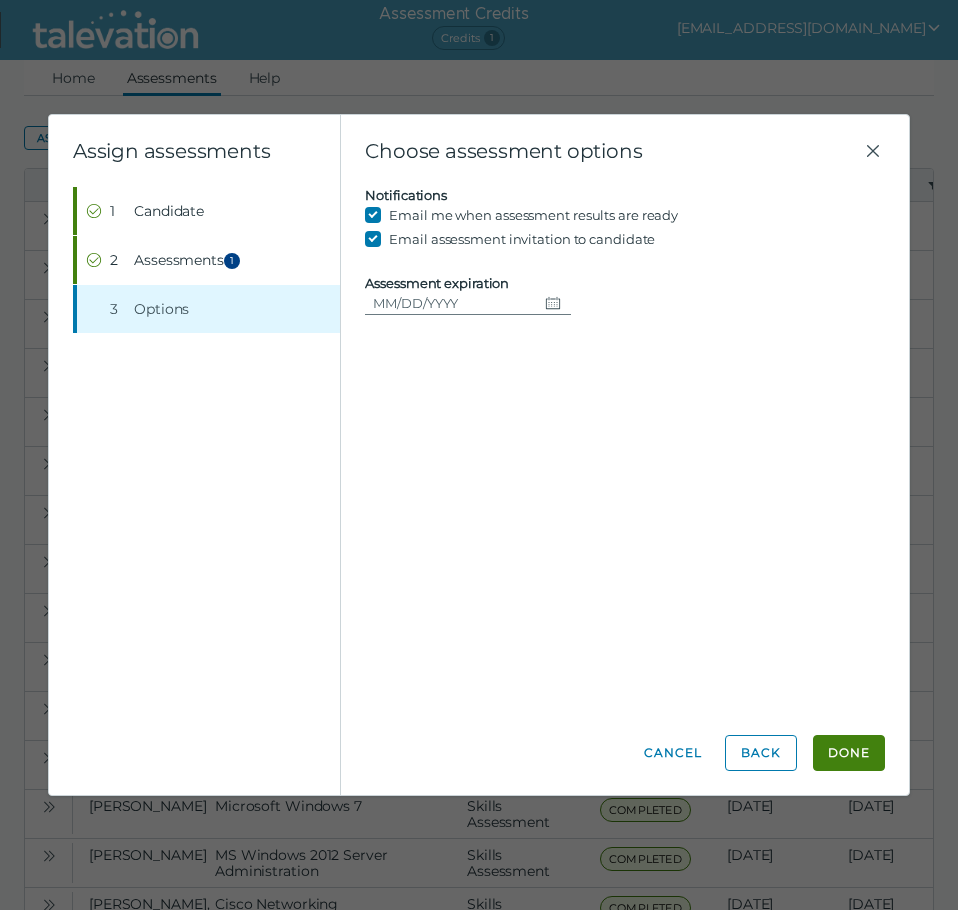 click on "Done" 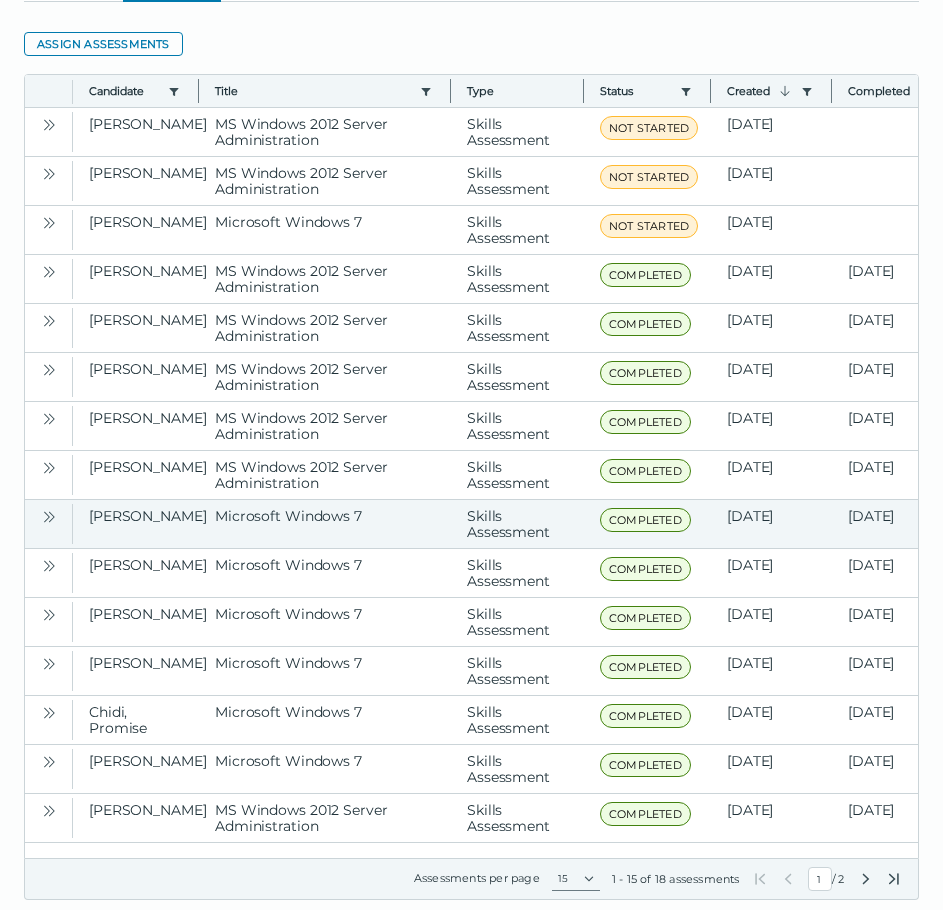 scroll, scrollTop: 132, scrollLeft: 0, axis: vertical 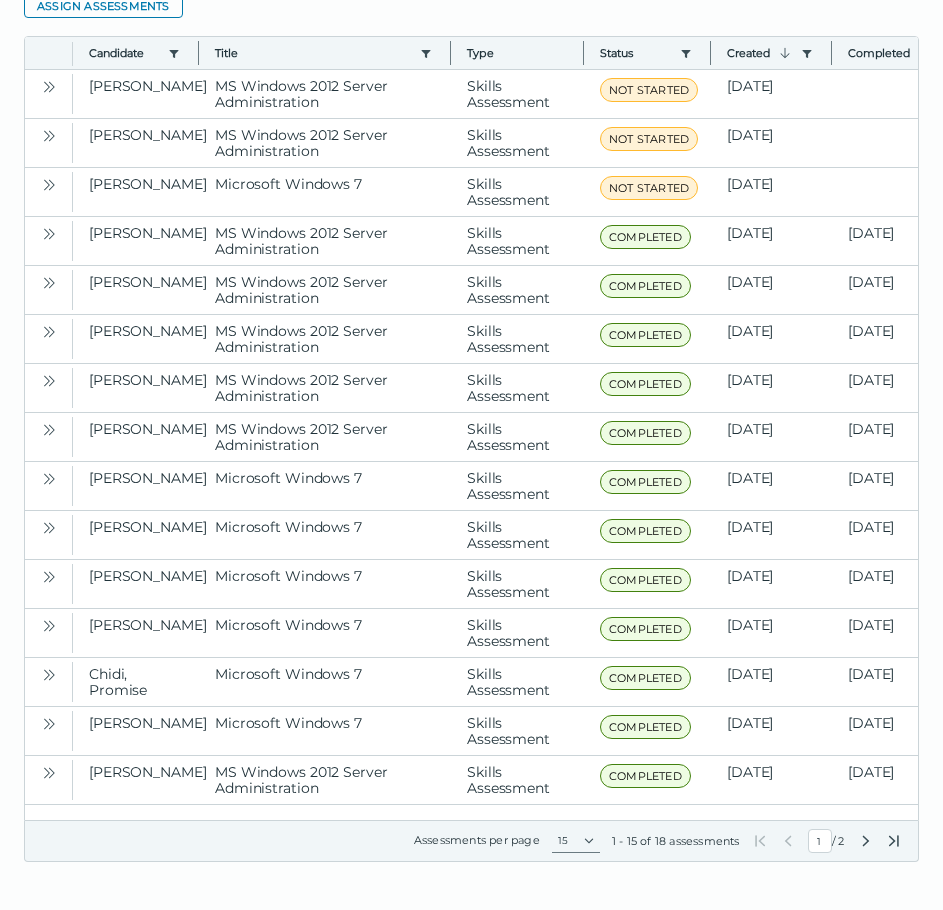 click 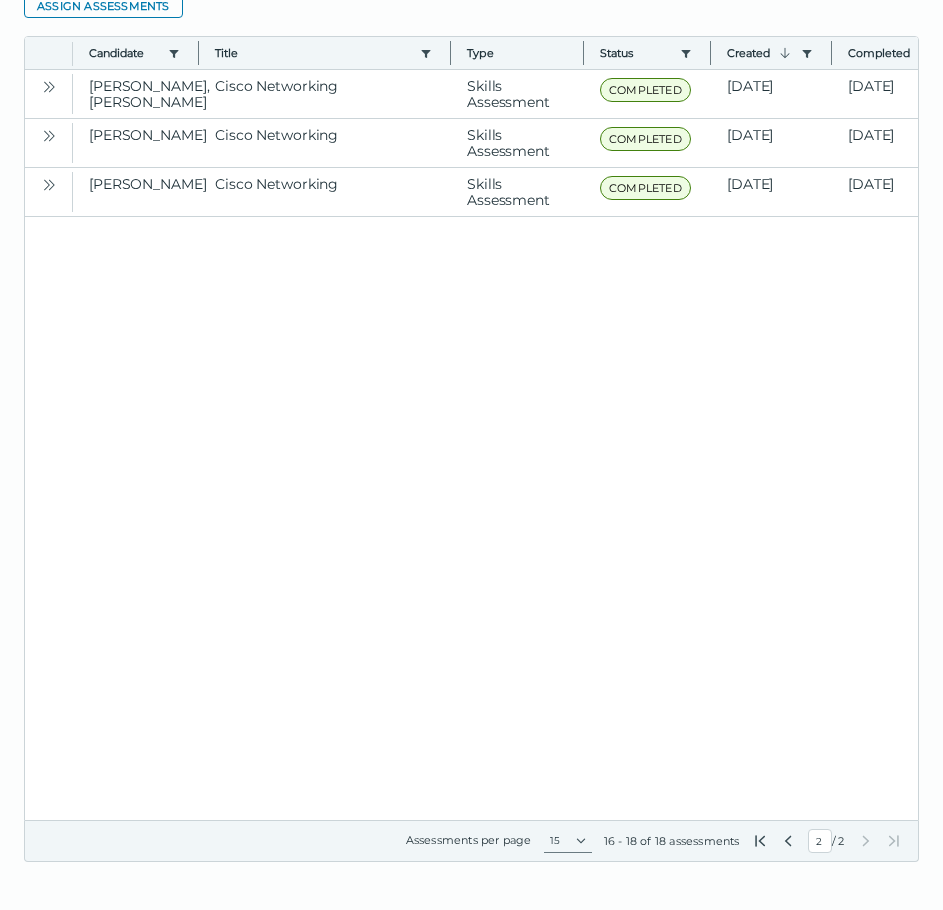 click 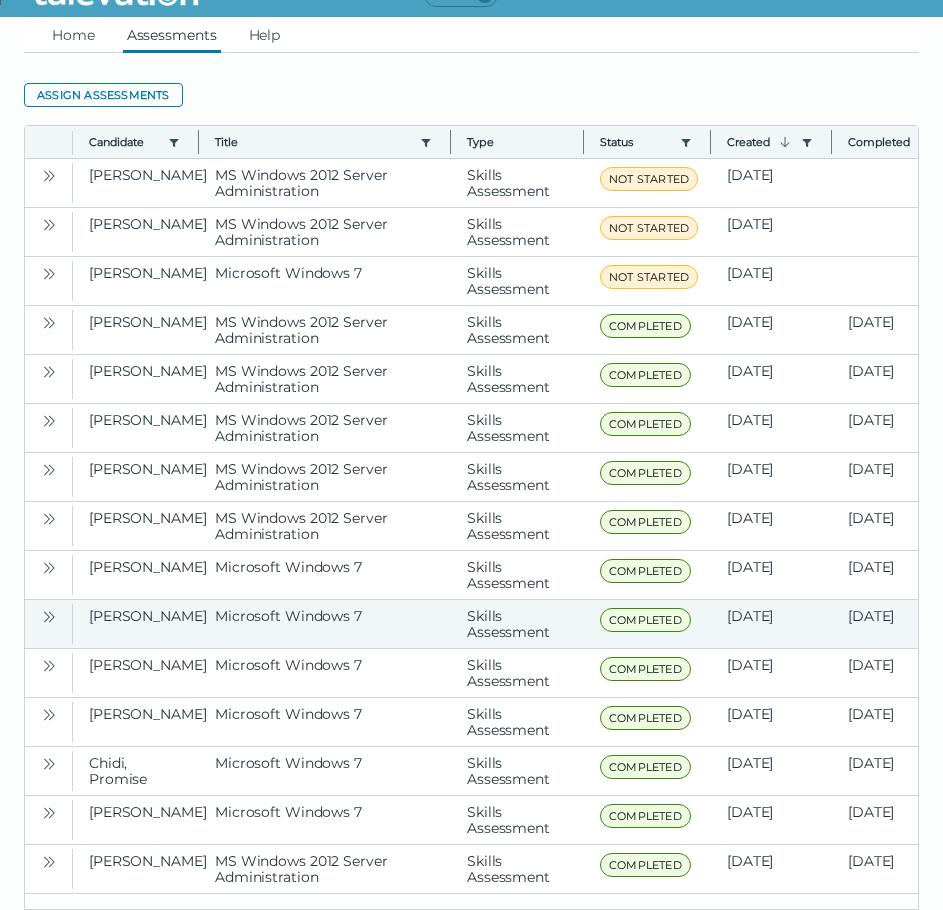 scroll, scrollTop: 0, scrollLeft: 0, axis: both 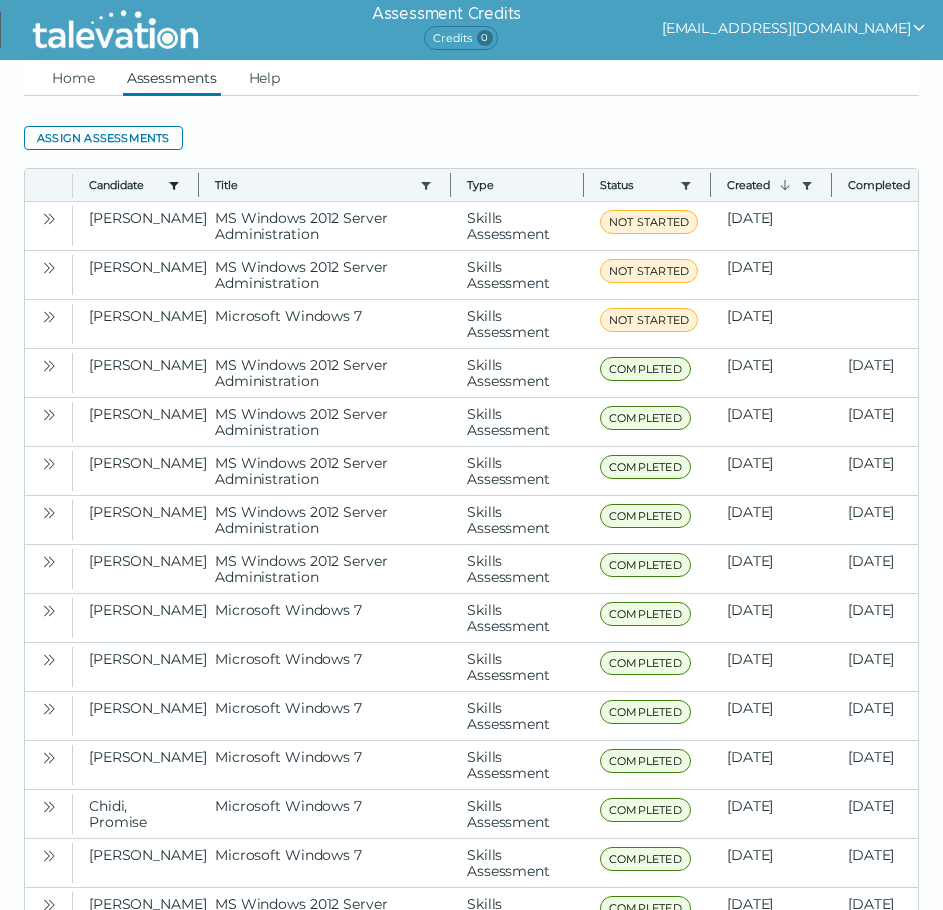 click 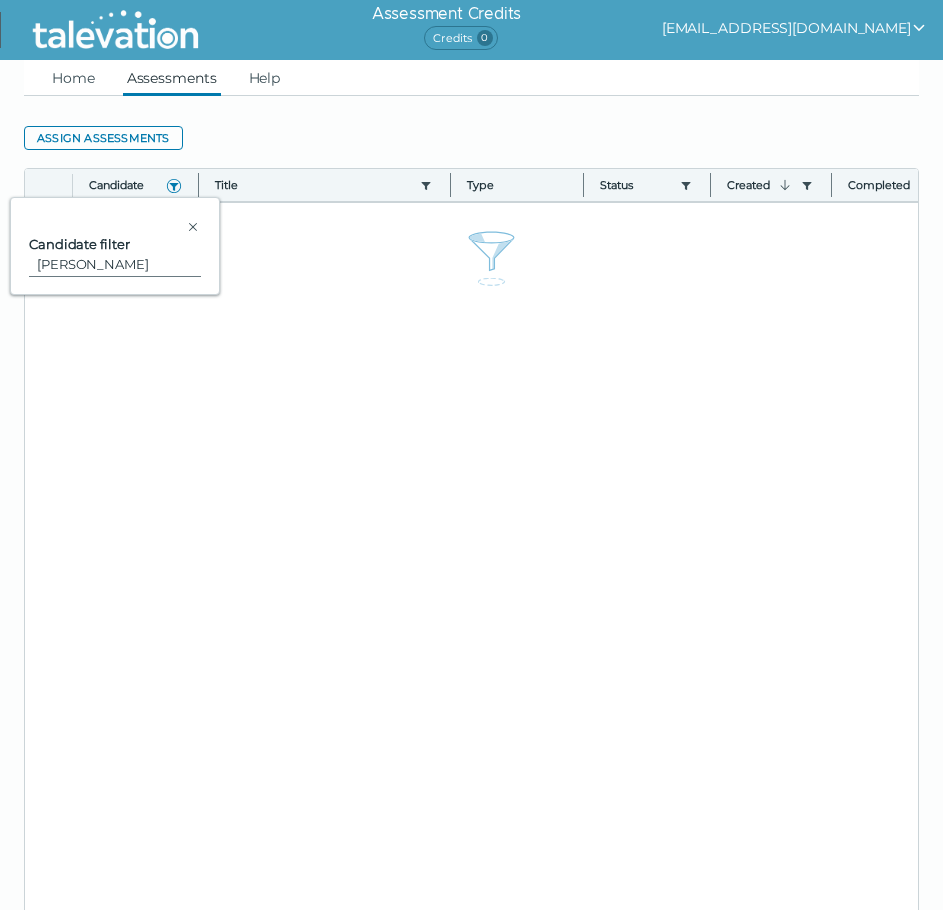 type on "lambert" 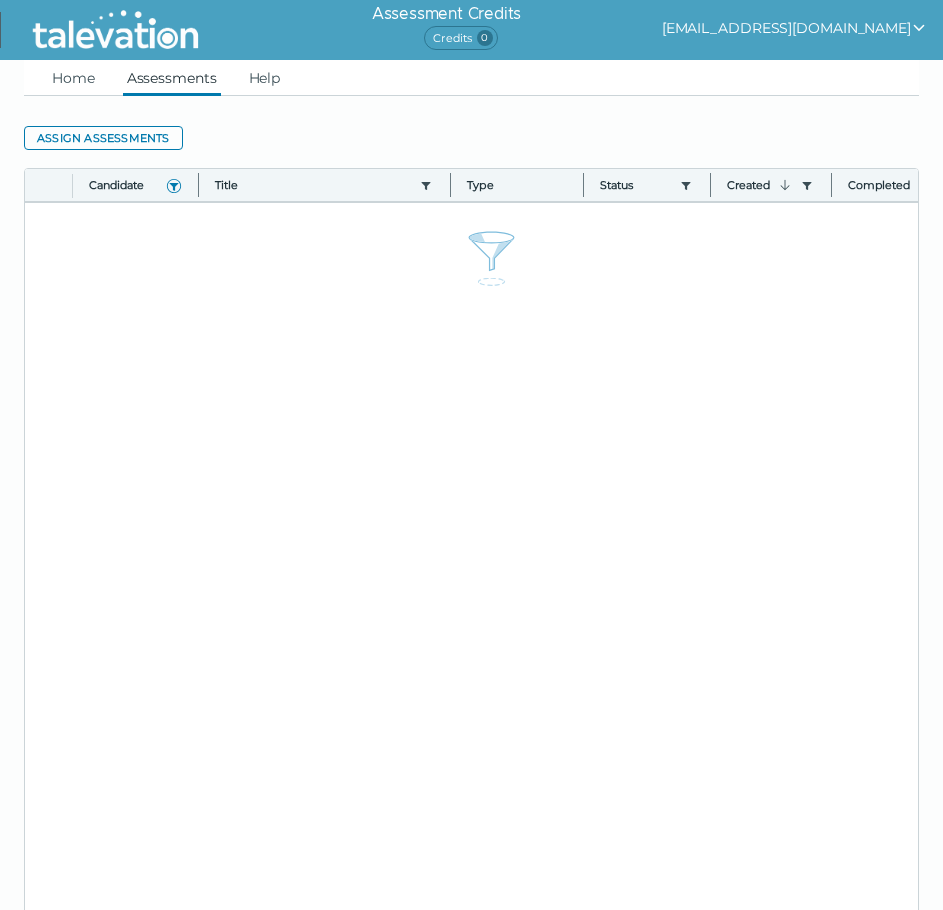 type 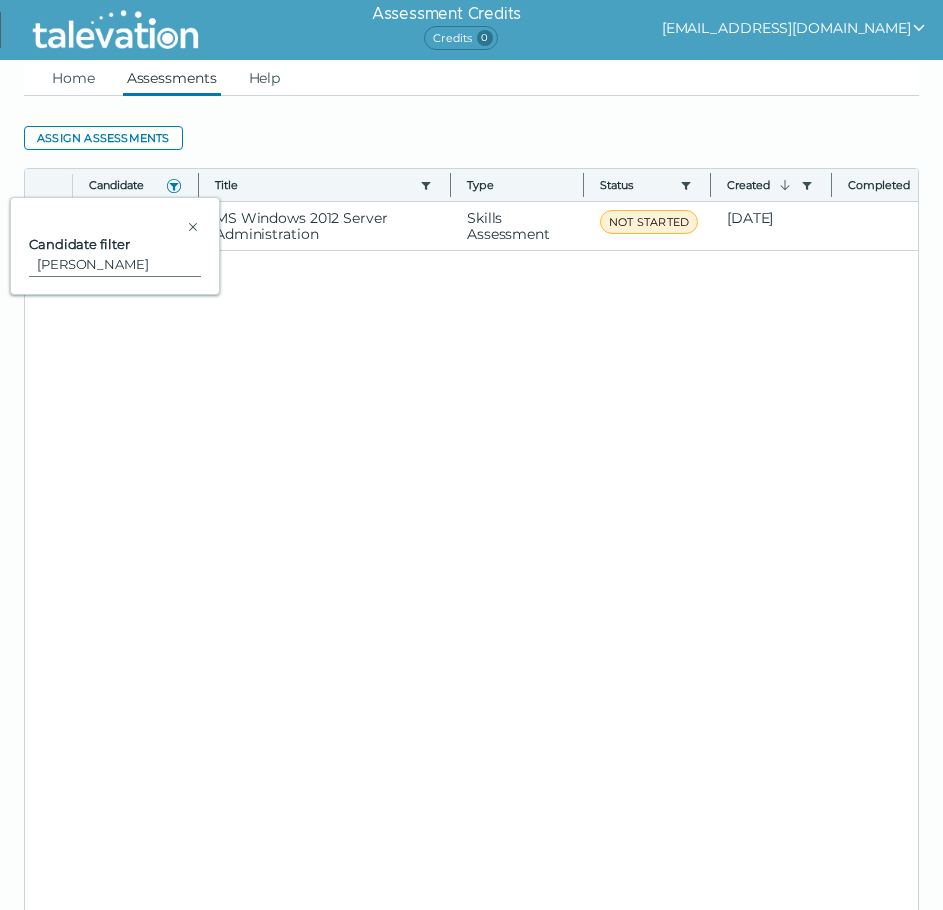 type on "sanchez" 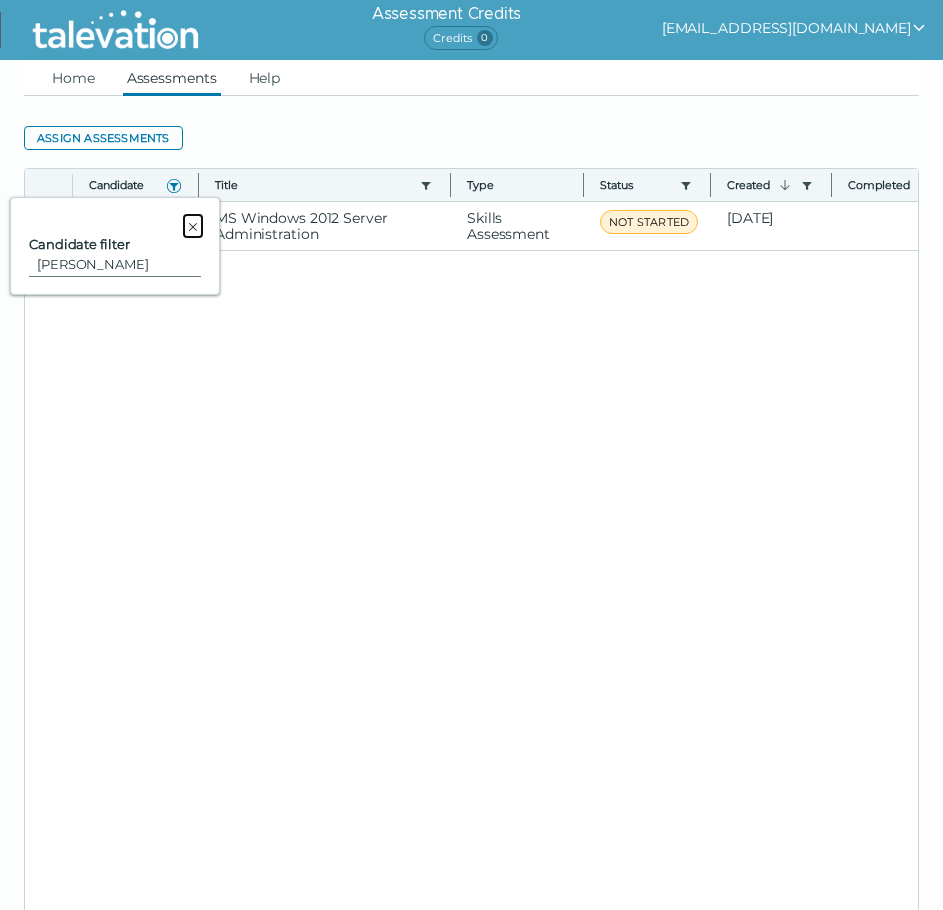 click 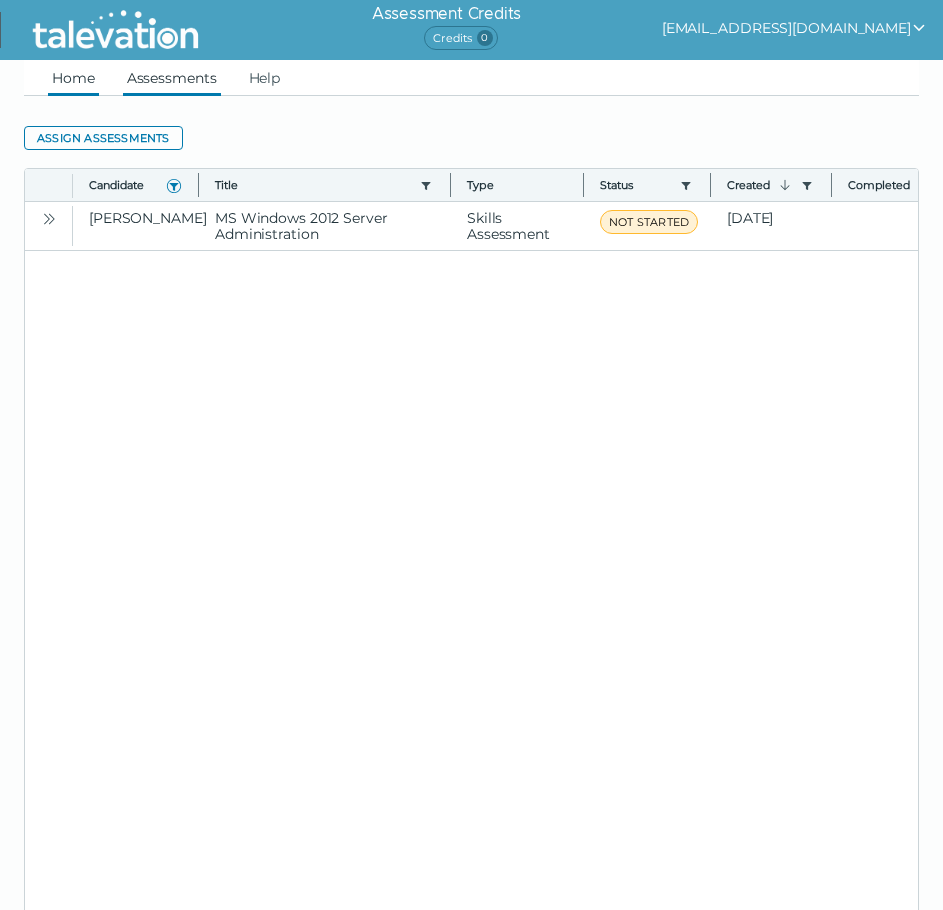 click on "Home" at bounding box center (73, 78) 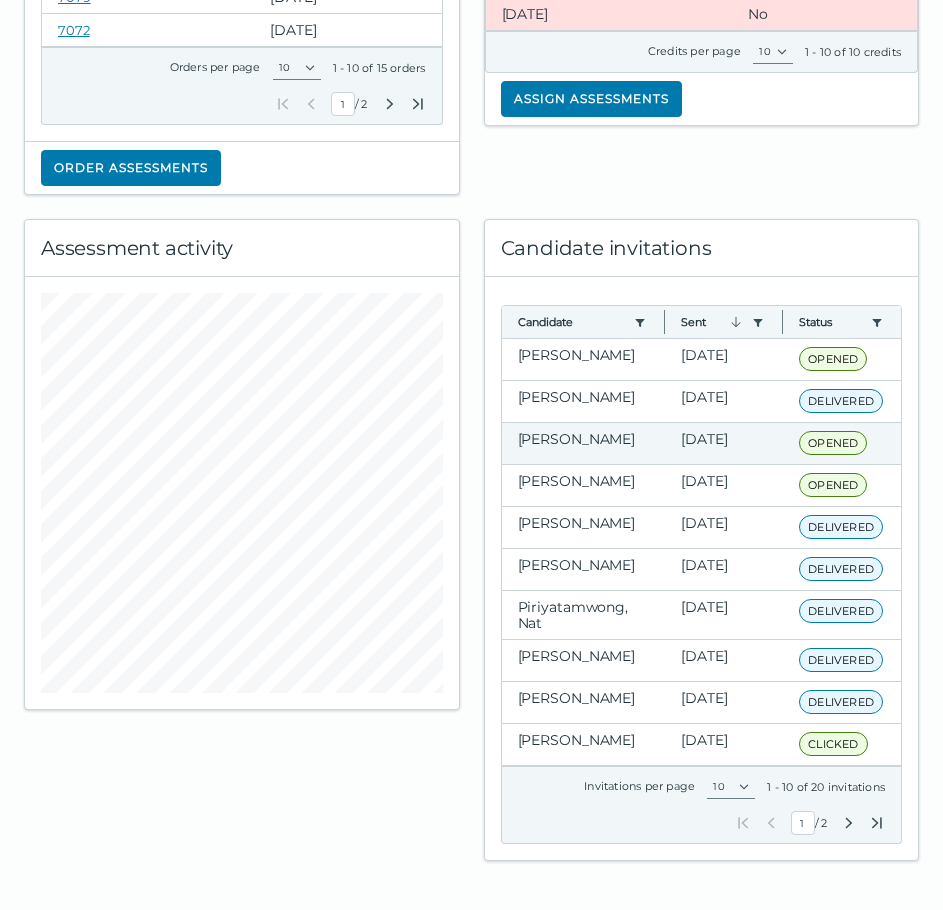 scroll, scrollTop: 0, scrollLeft: 0, axis: both 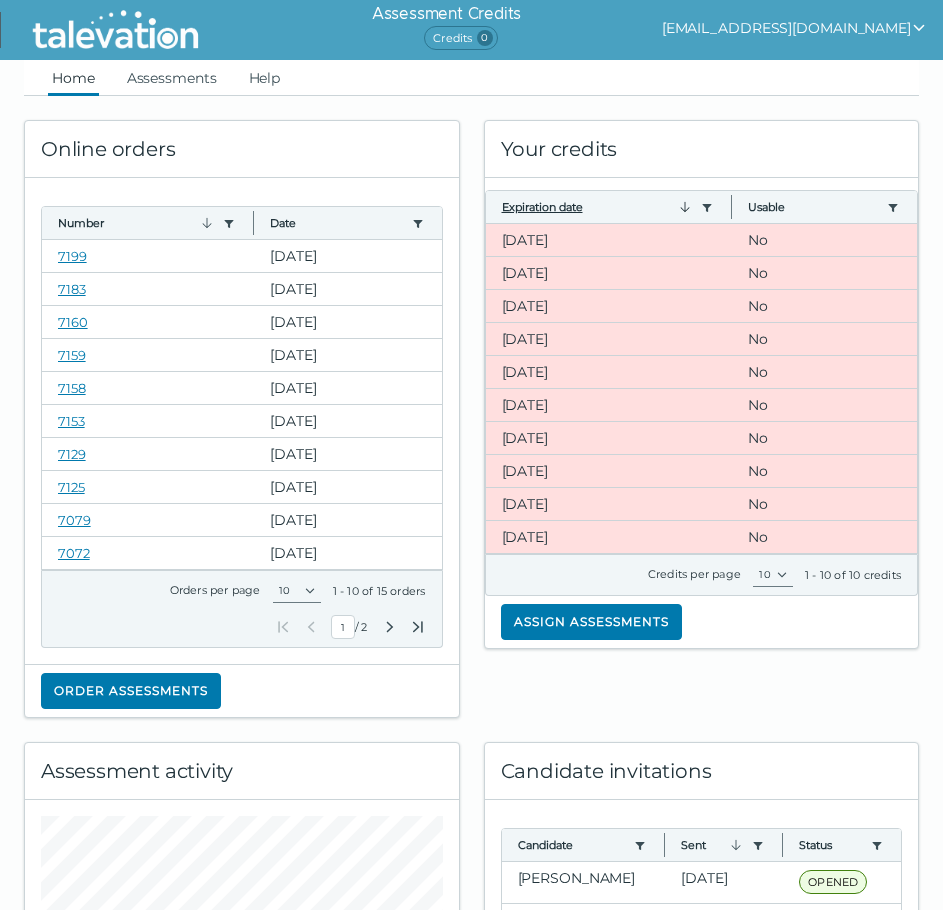 click 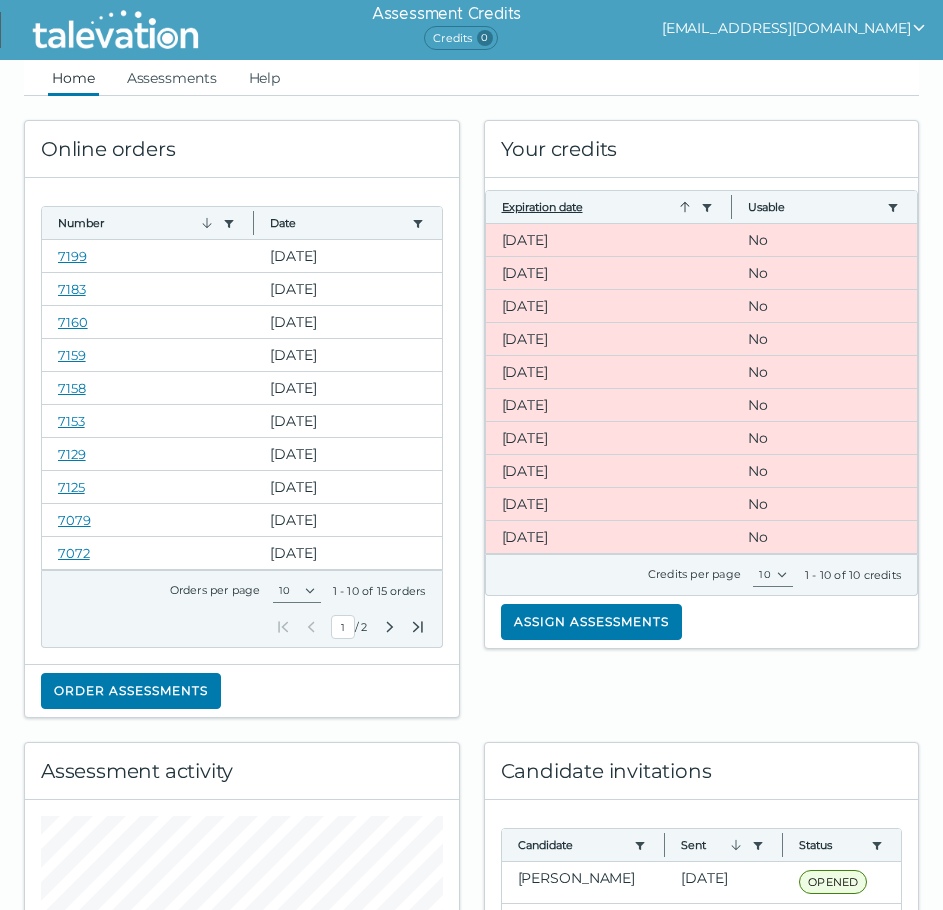 click 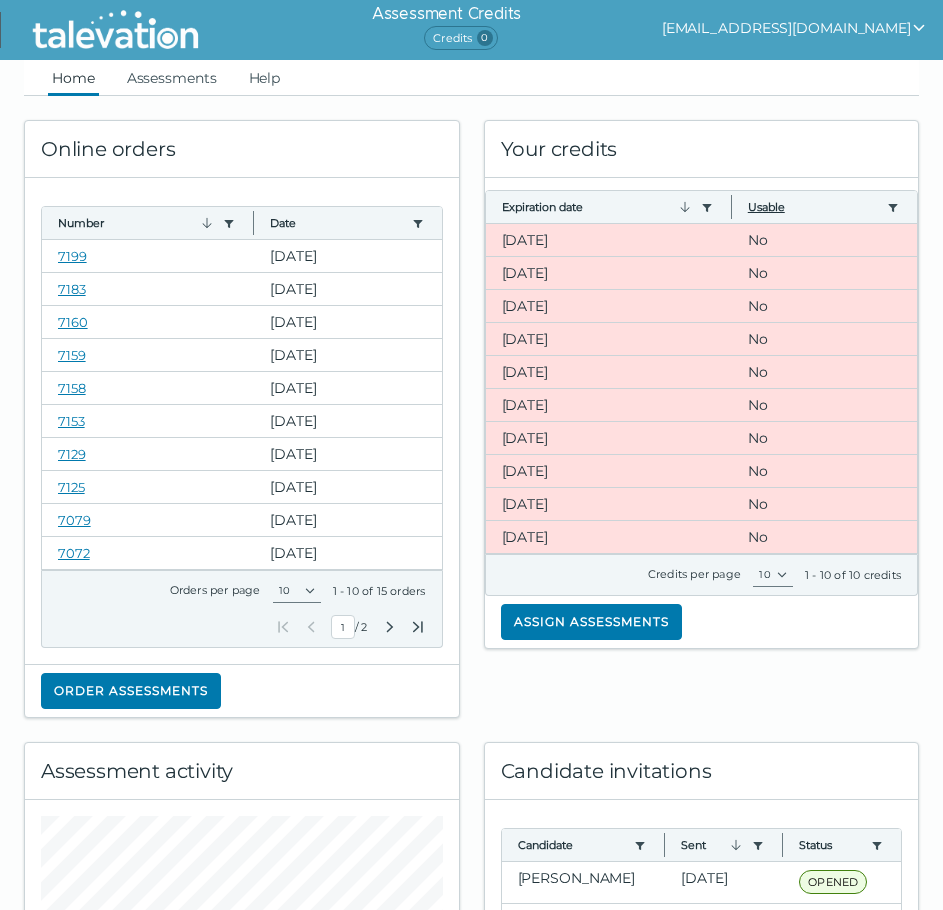 click on "Usable" 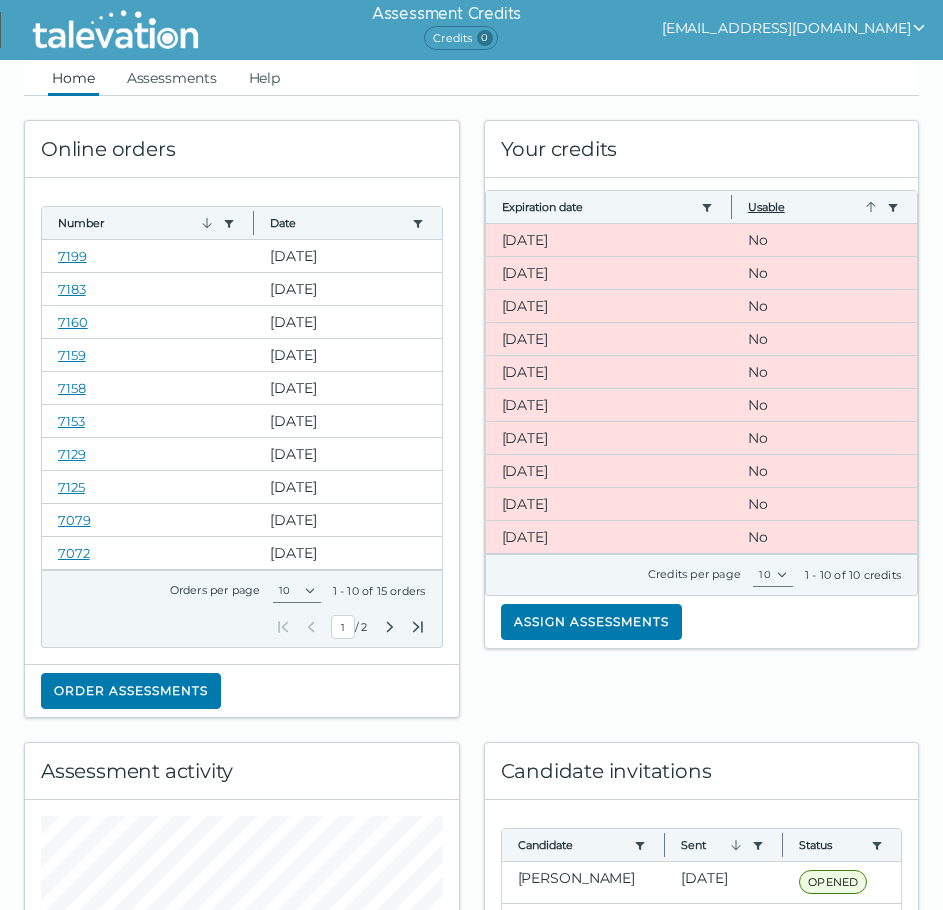 click on "Usable" 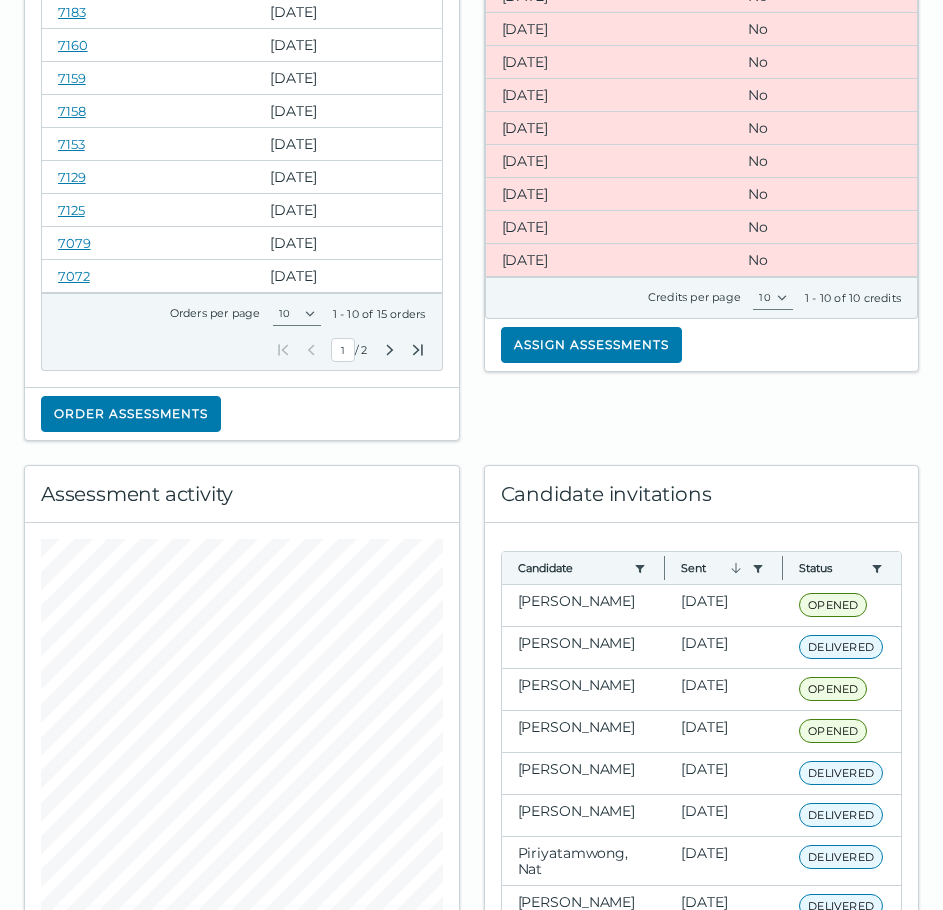 scroll, scrollTop: 400, scrollLeft: 0, axis: vertical 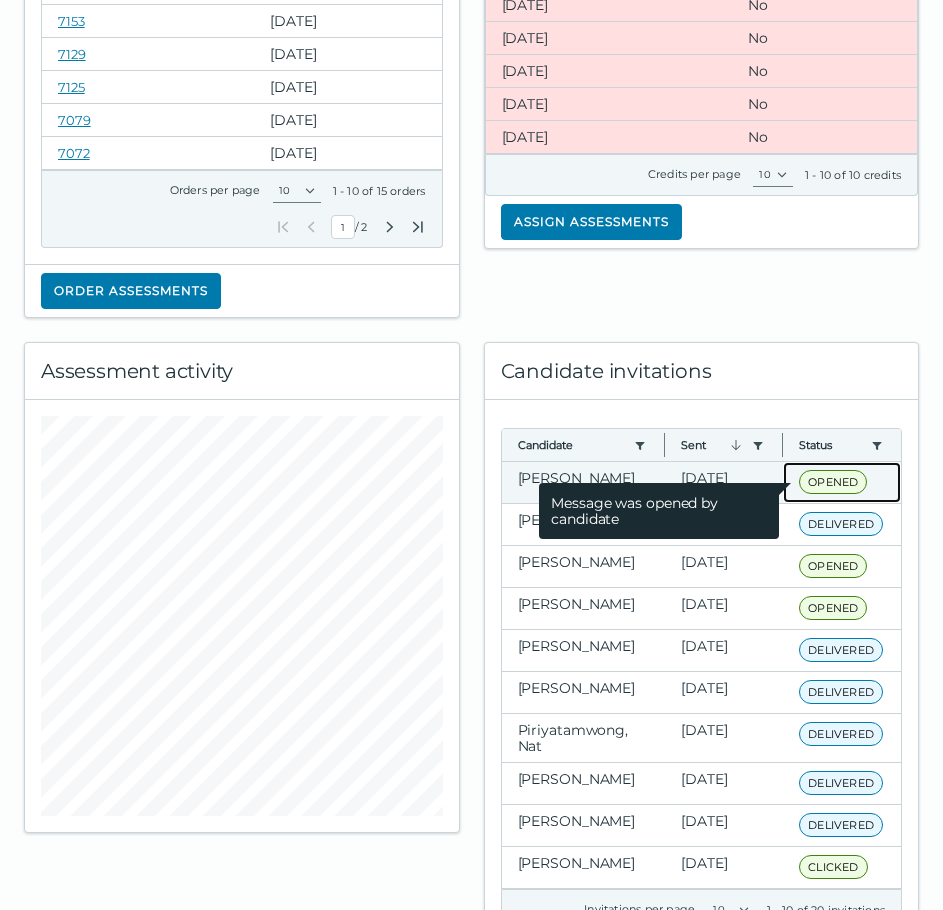 click on "OPENED" 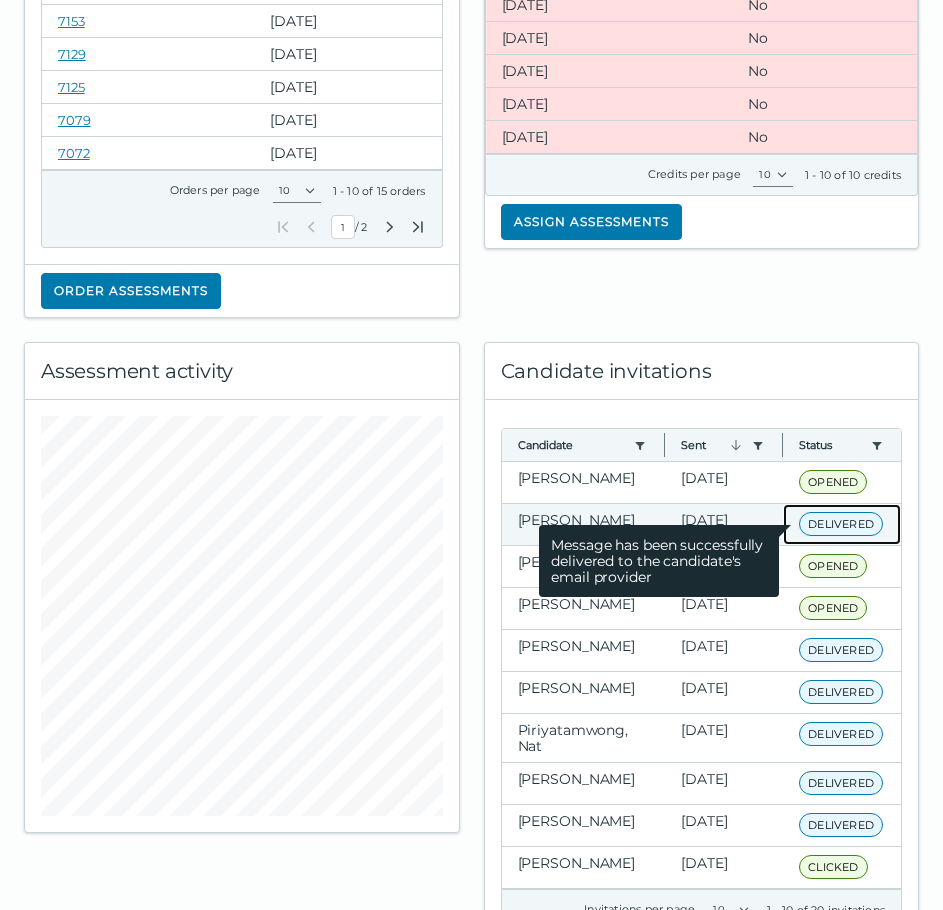 click on "DELIVERED" 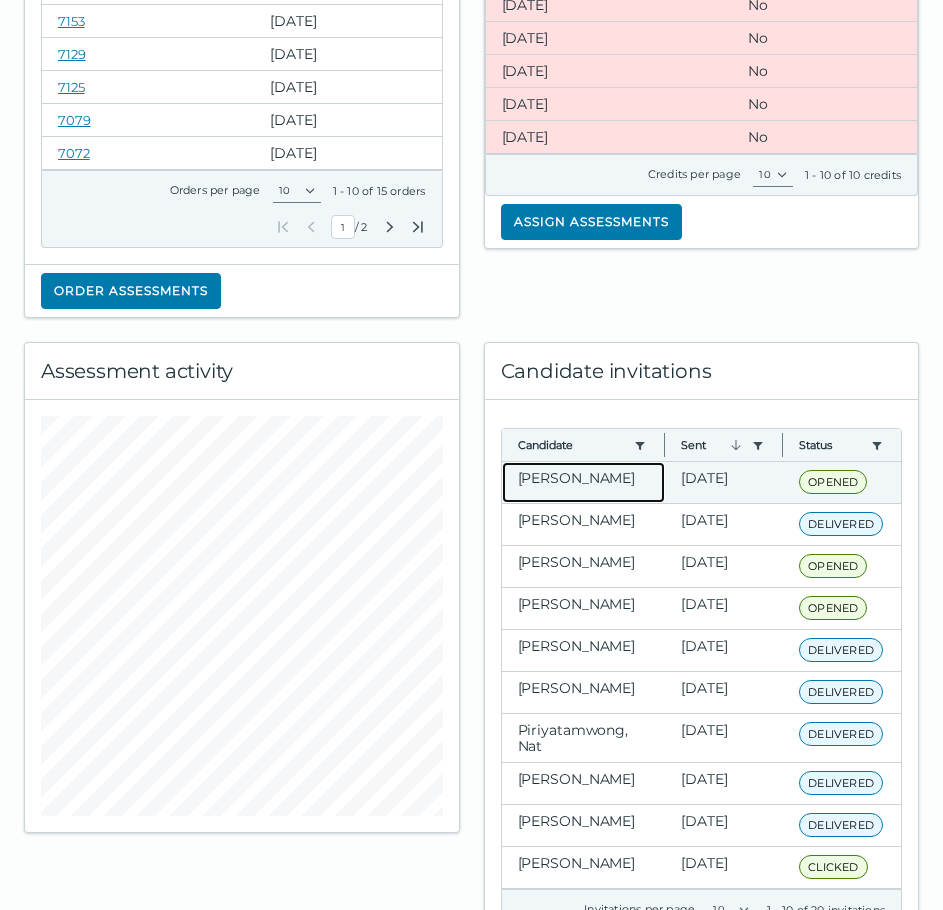 click on "[PERSON_NAME]" 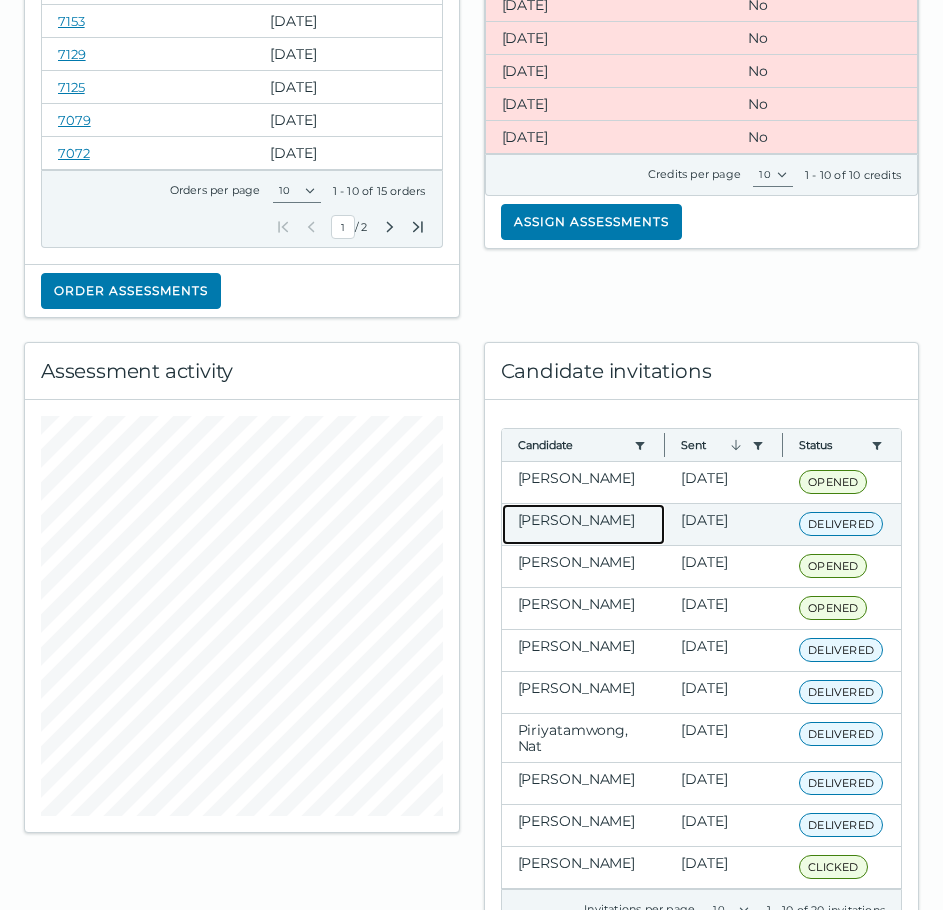 click on "[PERSON_NAME]" 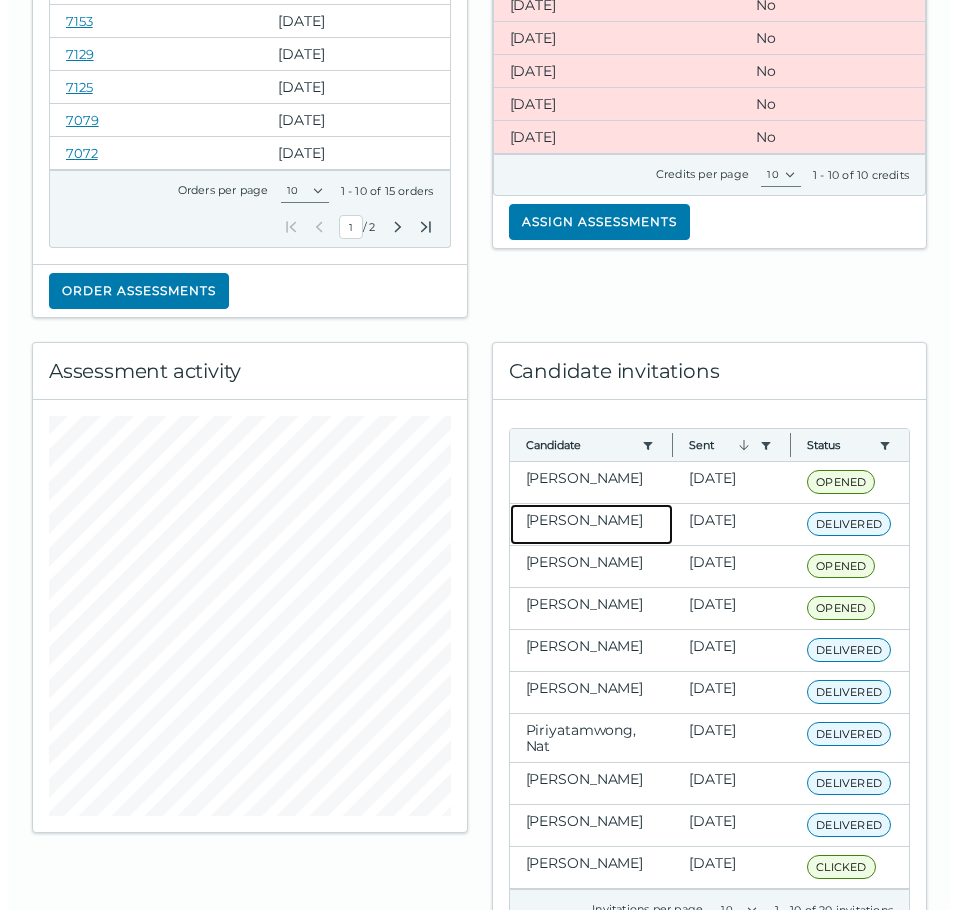 scroll, scrollTop: 0, scrollLeft: 0, axis: both 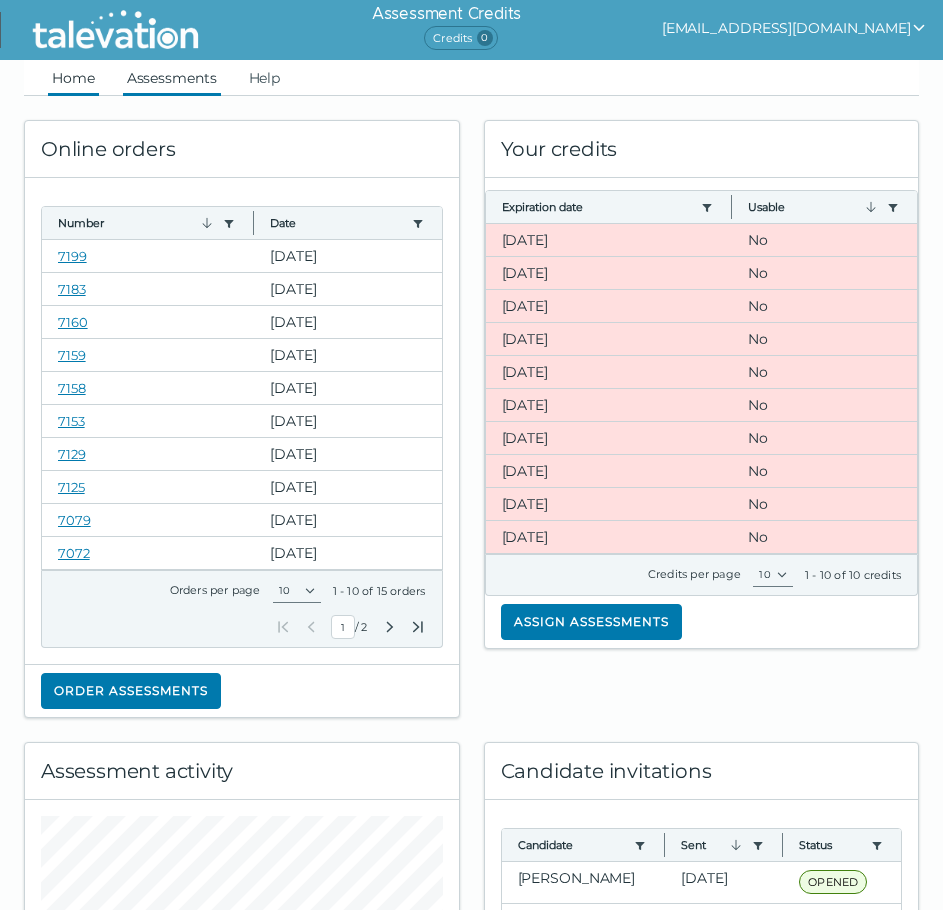 click on "Assessments" at bounding box center (172, 78) 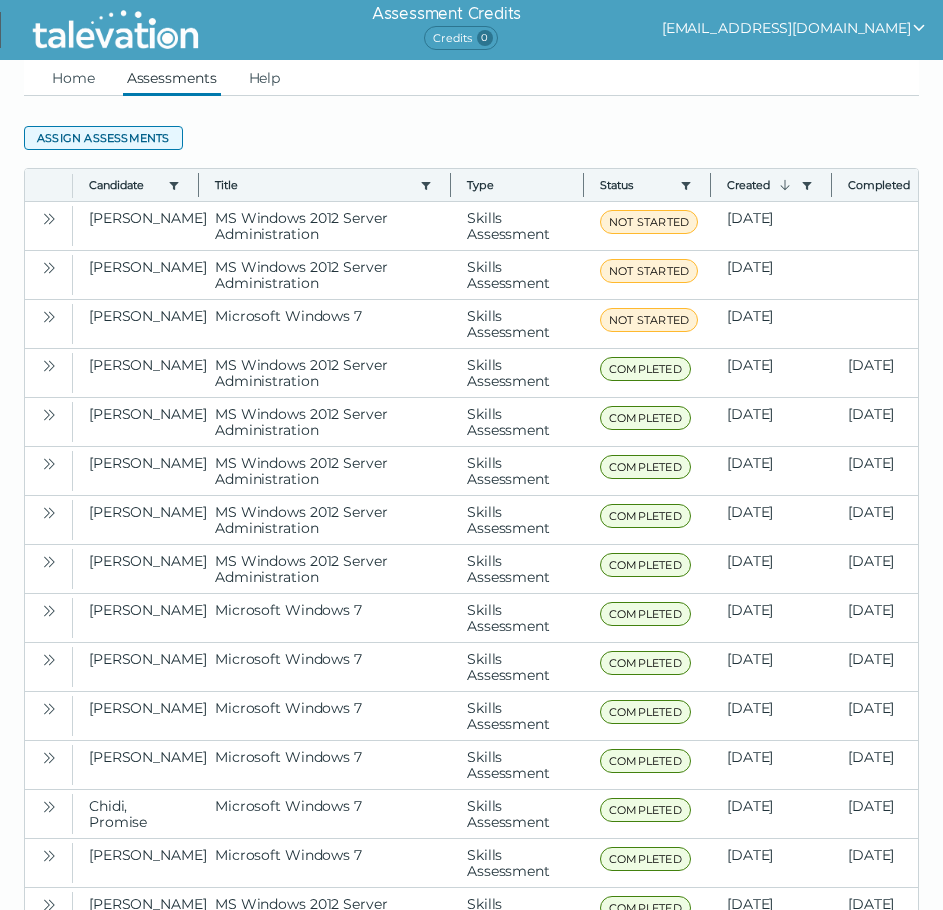 click on "Assign assessments" 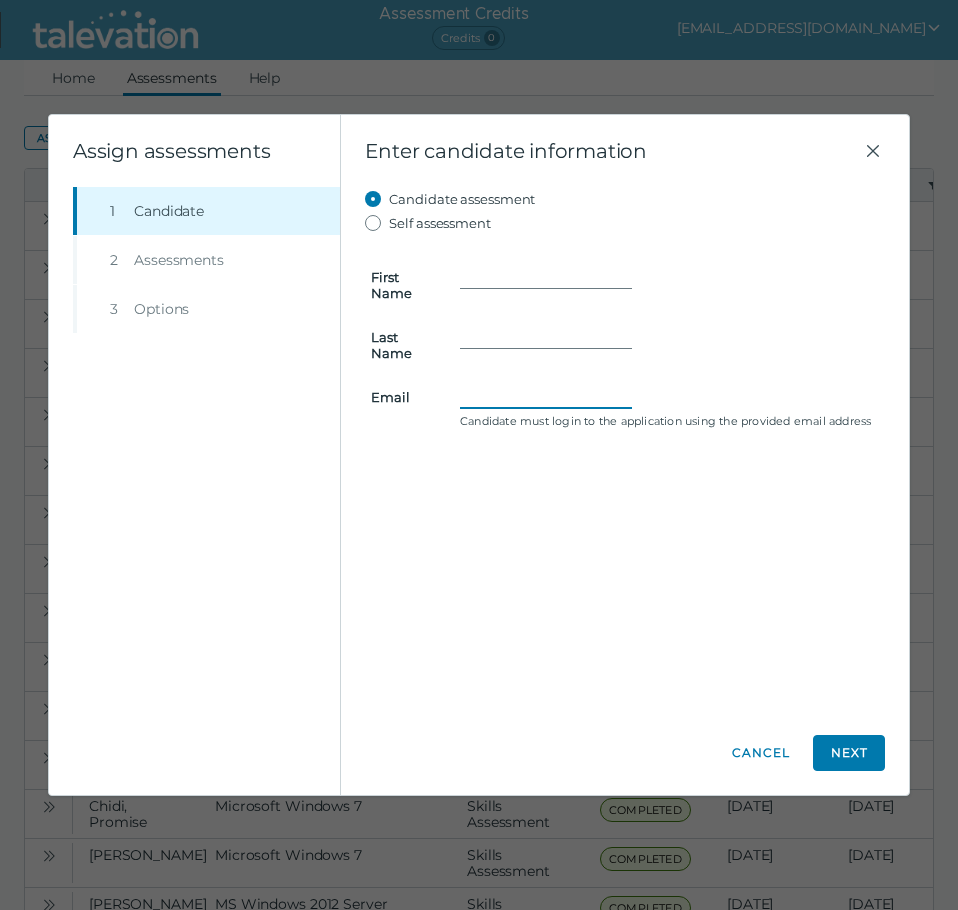 drag, startPoint x: 549, startPoint y: 395, endPoint x: 499, endPoint y: 400, distance: 50.24938 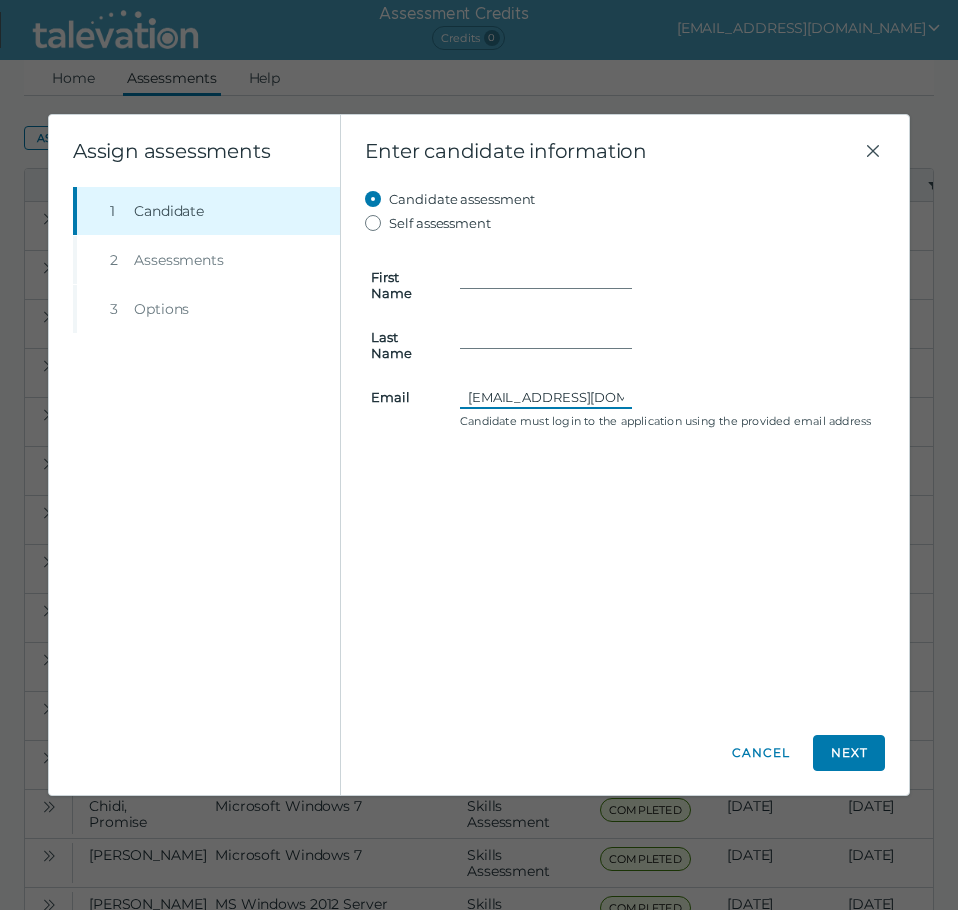scroll, scrollTop: 0, scrollLeft: 35, axis: horizontal 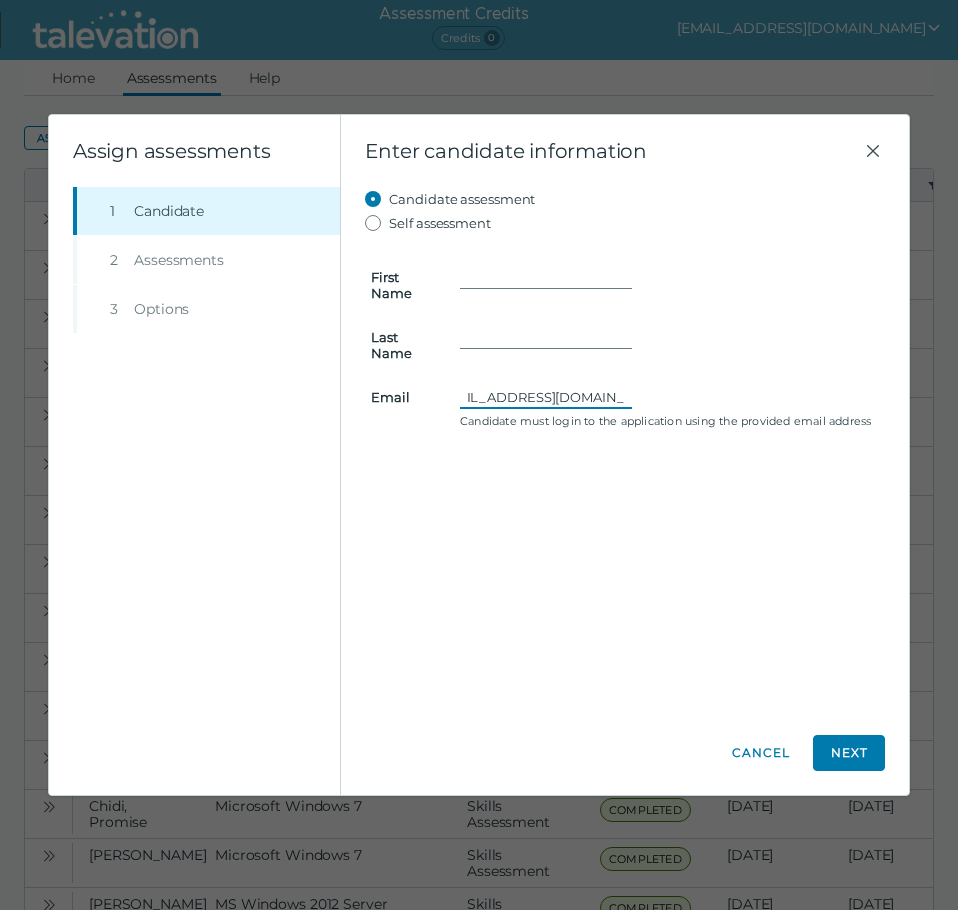 type on "[EMAIL_ADDRESS][DOMAIN_NAME]" 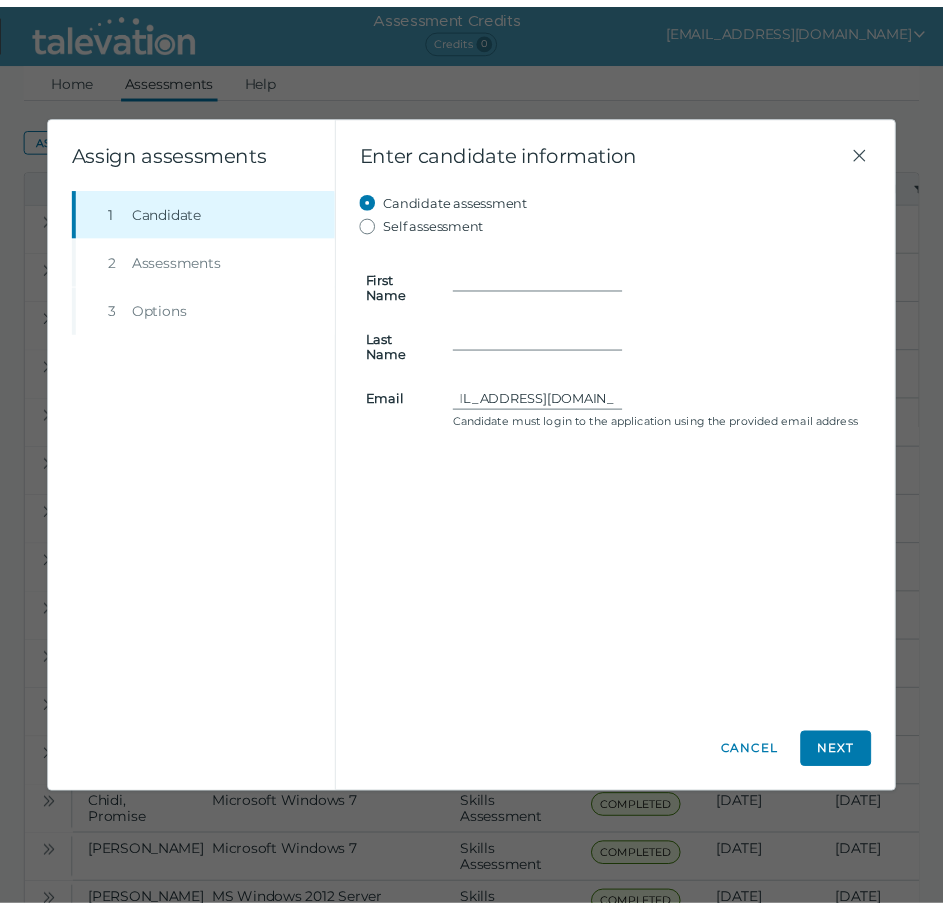 scroll, scrollTop: 0, scrollLeft: 0, axis: both 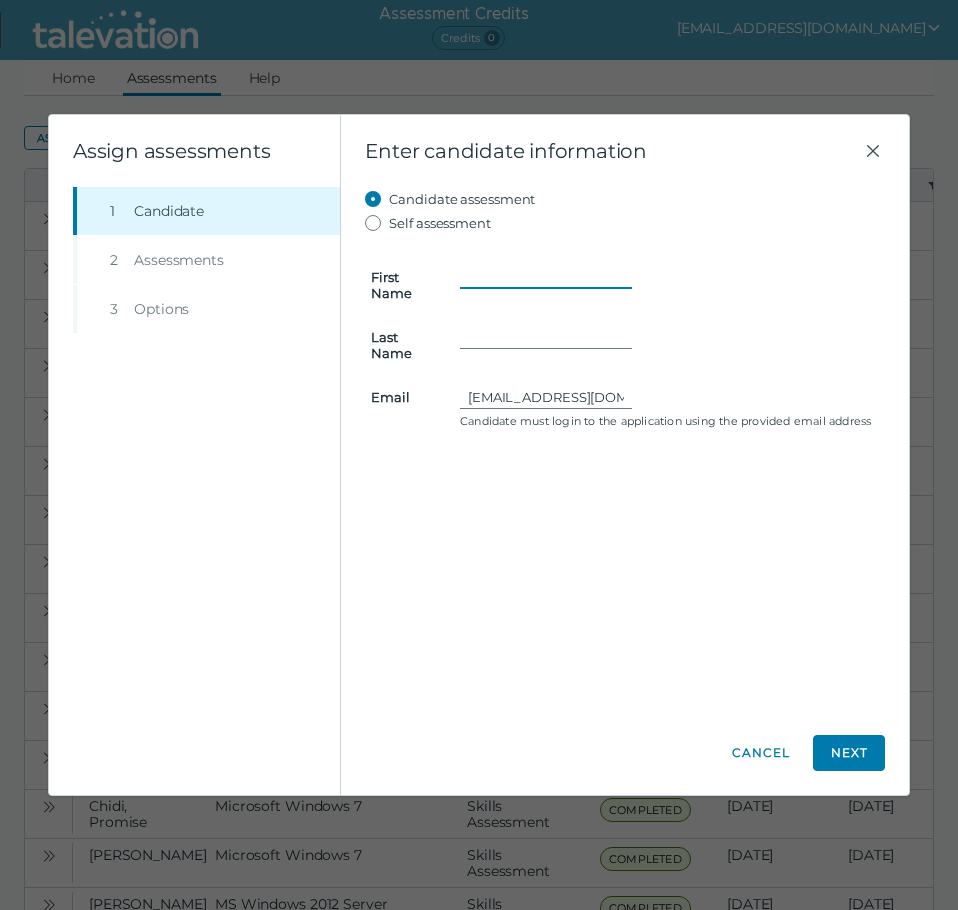 click on "First Name" at bounding box center (546, 277) 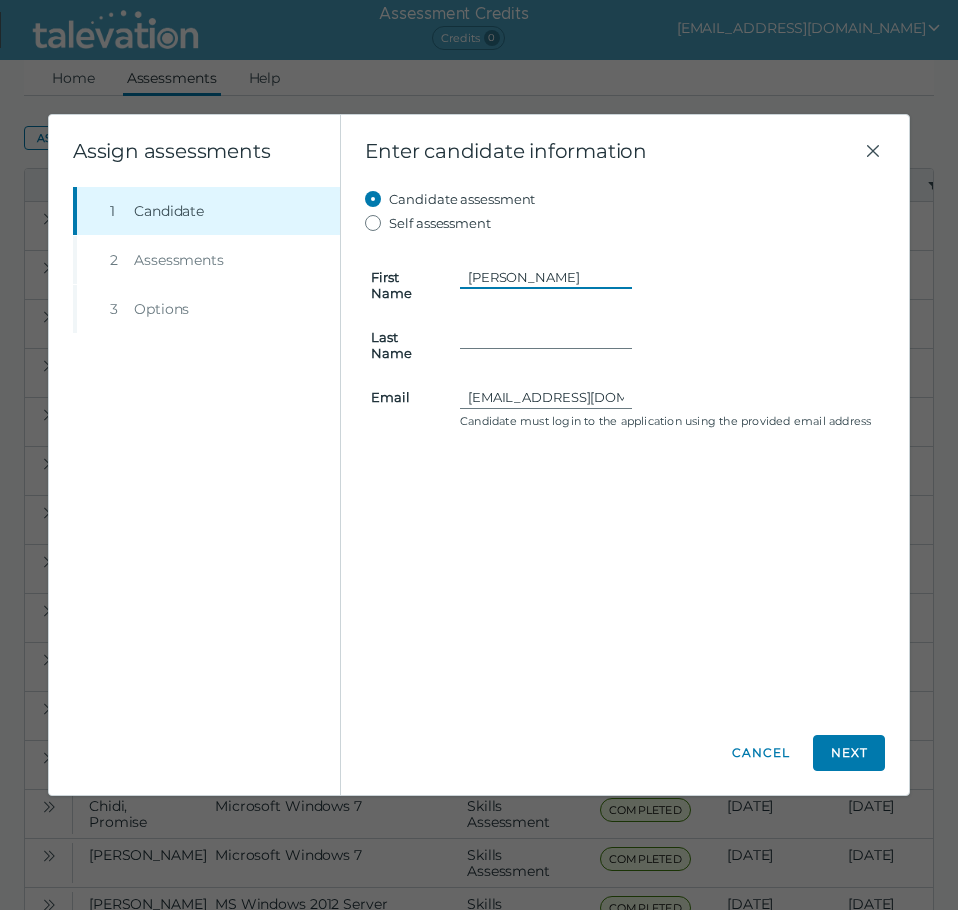 type on "[PERSON_NAME]" 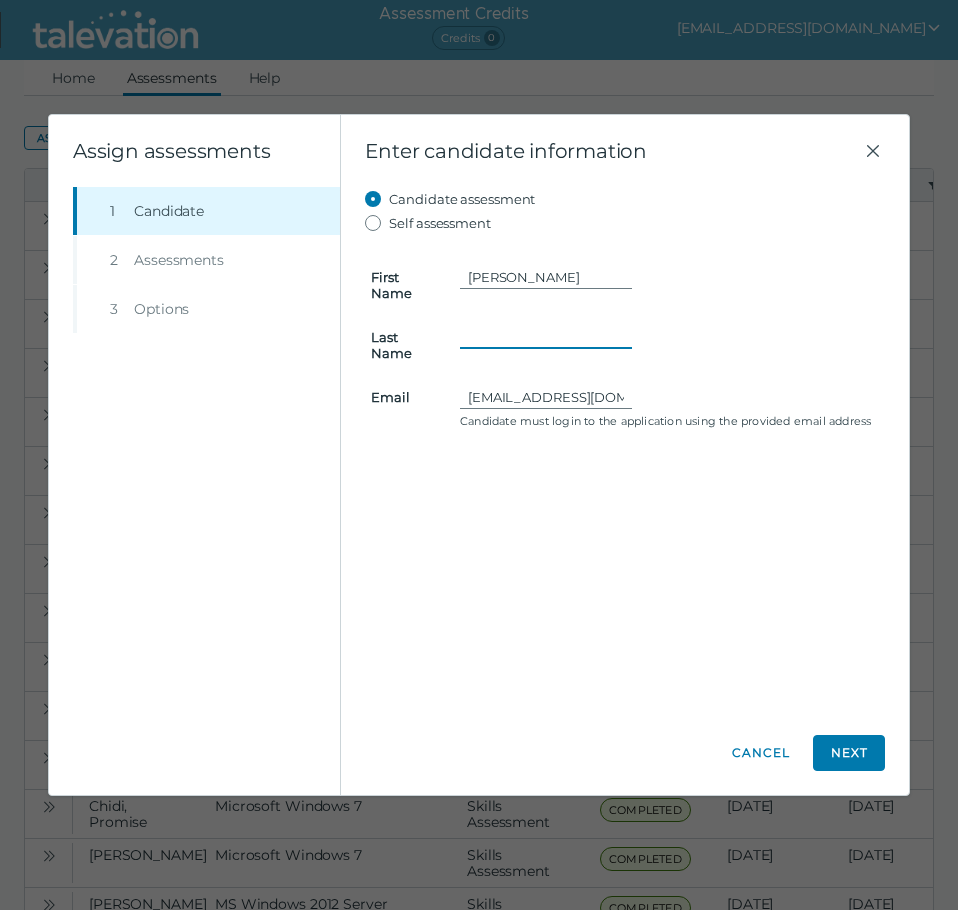 click on "Last Name" at bounding box center (546, 337) 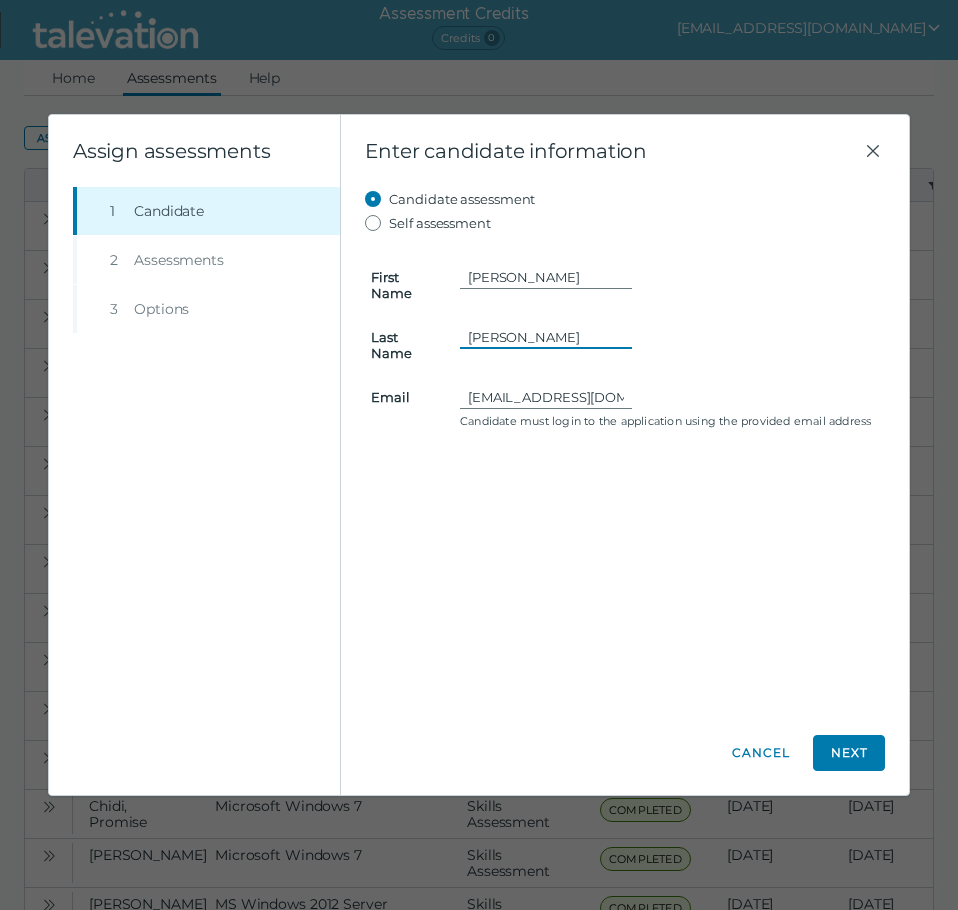 type on "[PERSON_NAME]" 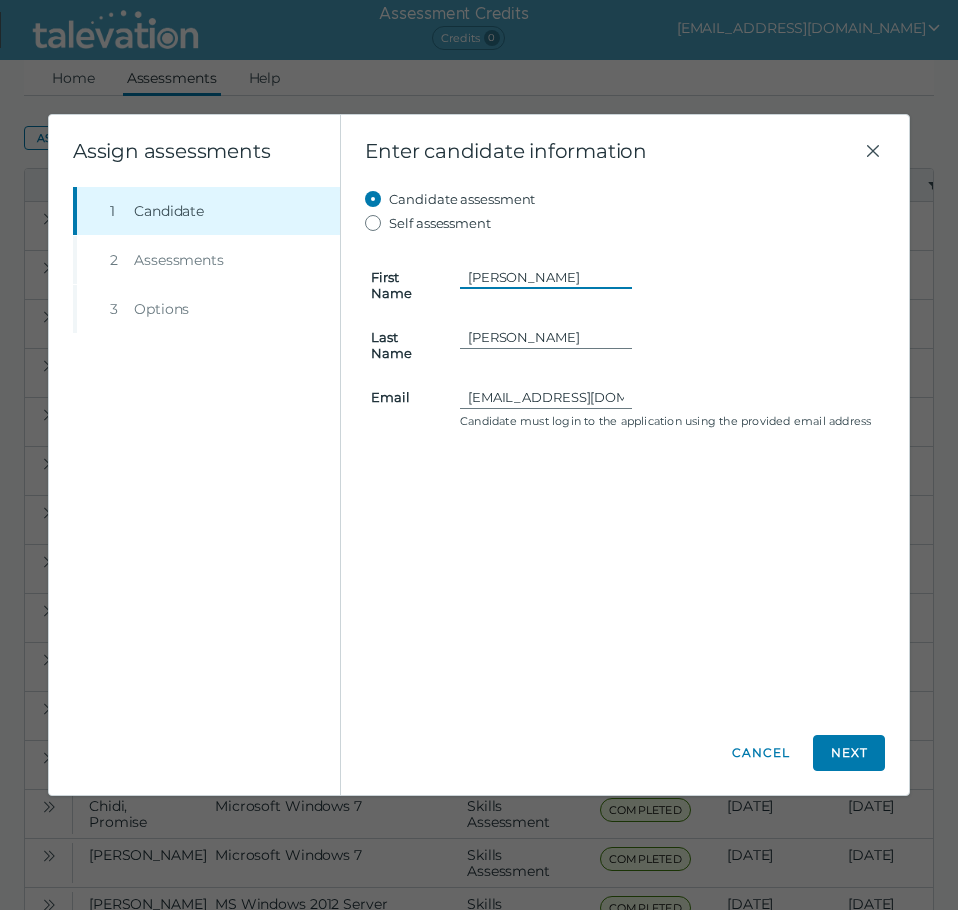 click on "[PERSON_NAME]" at bounding box center [546, 277] 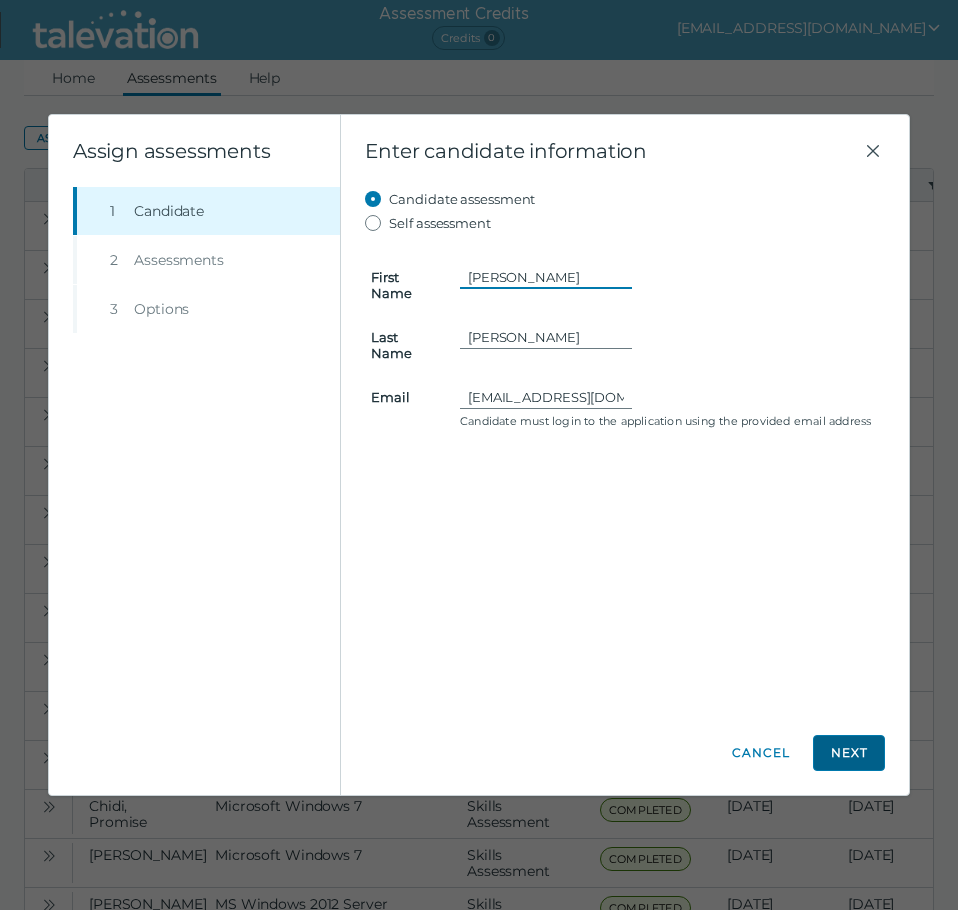 type on "[PERSON_NAME]" 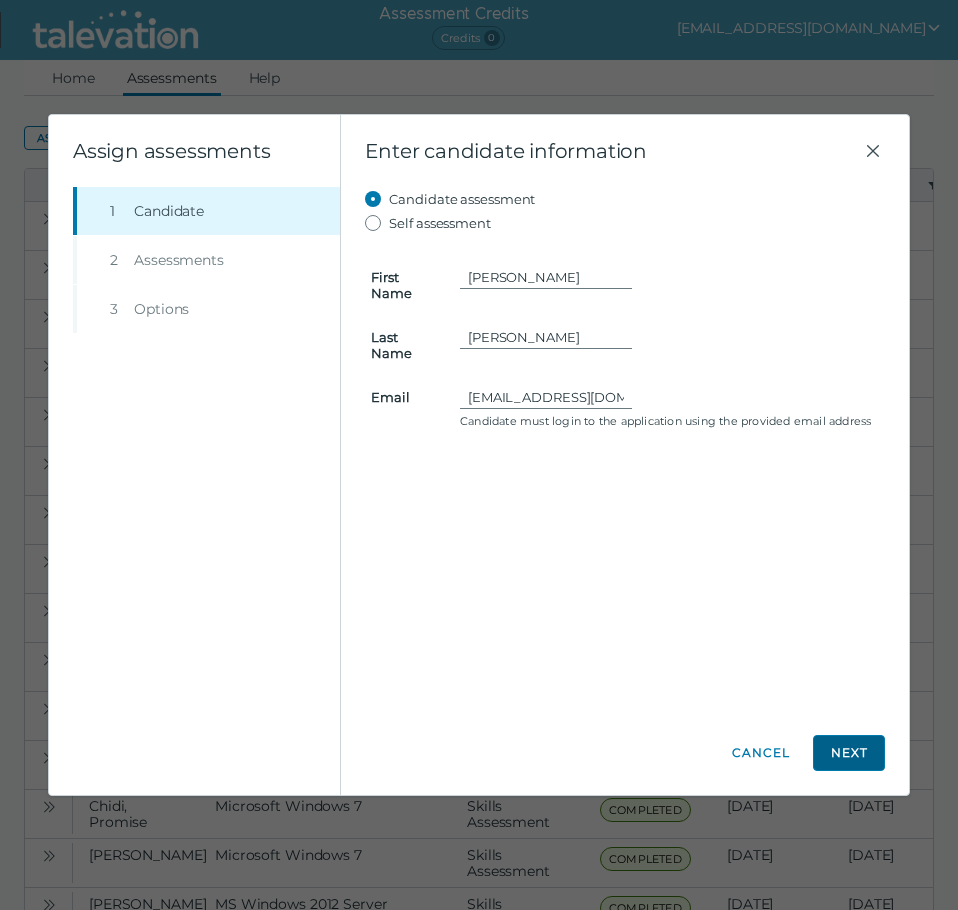 click on "Next" 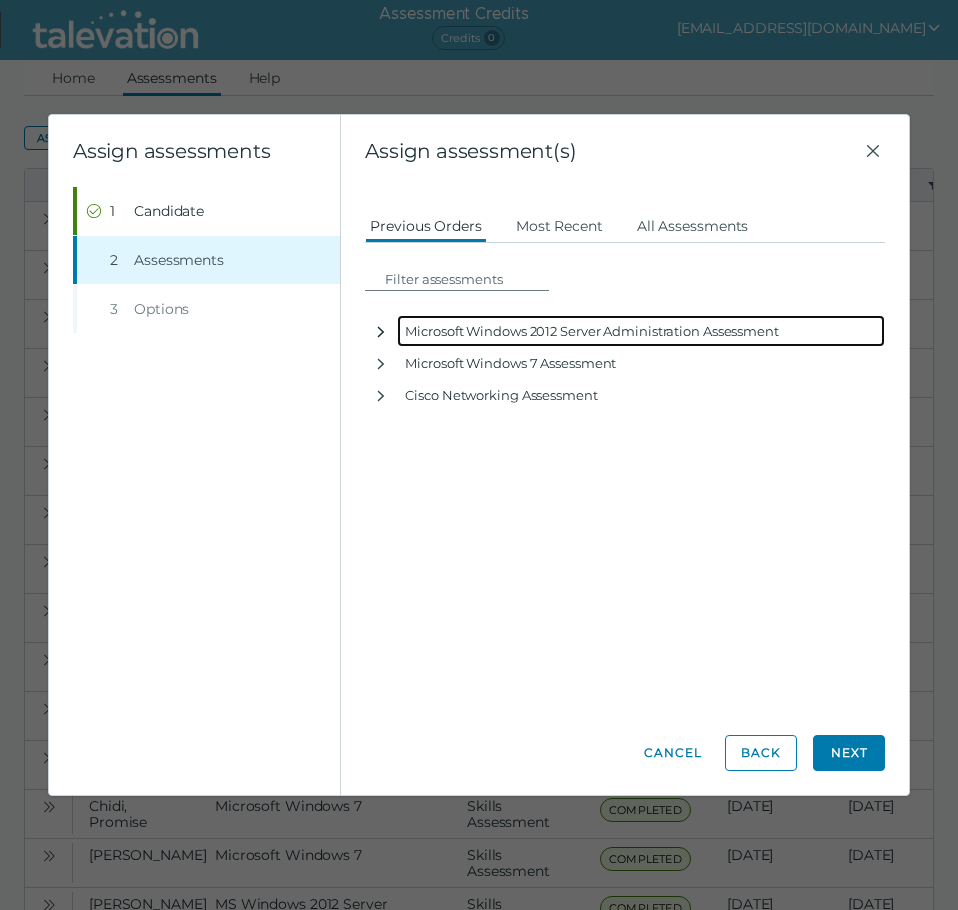 drag, startPoint x: 376, startPoint y: 334, endPoint x: 387, endPoint y: 340, distance: 12.529964 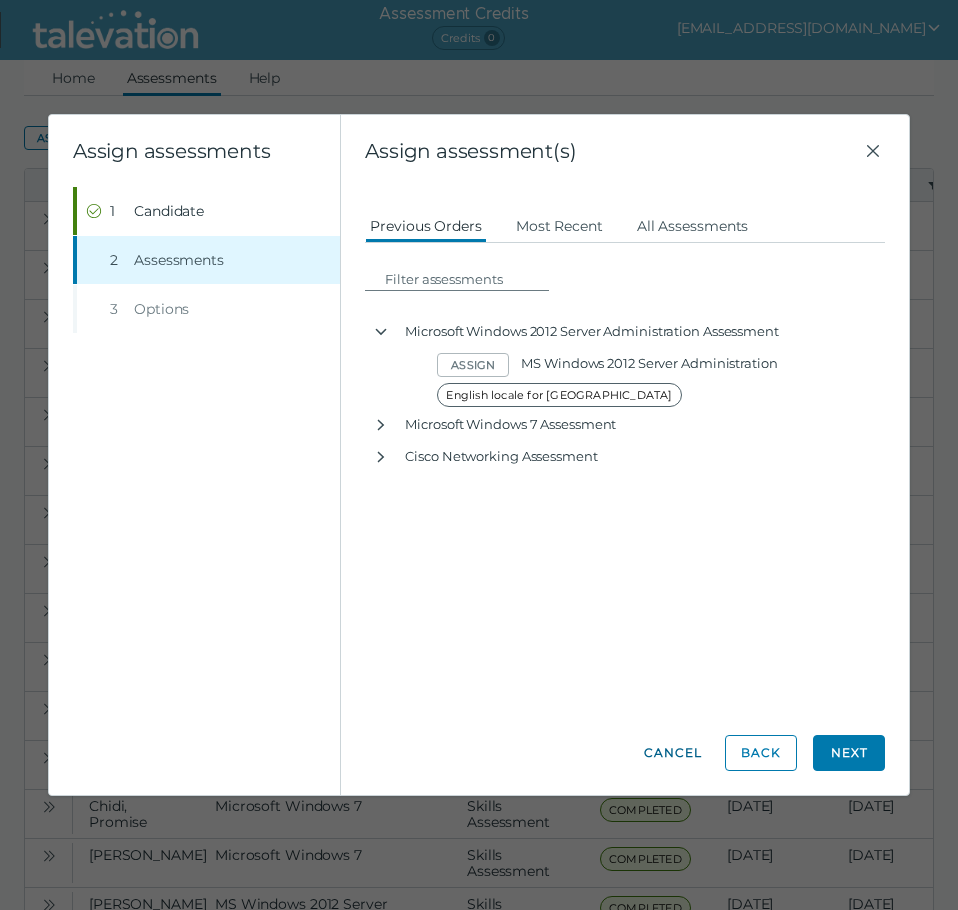 click on "Cancel" 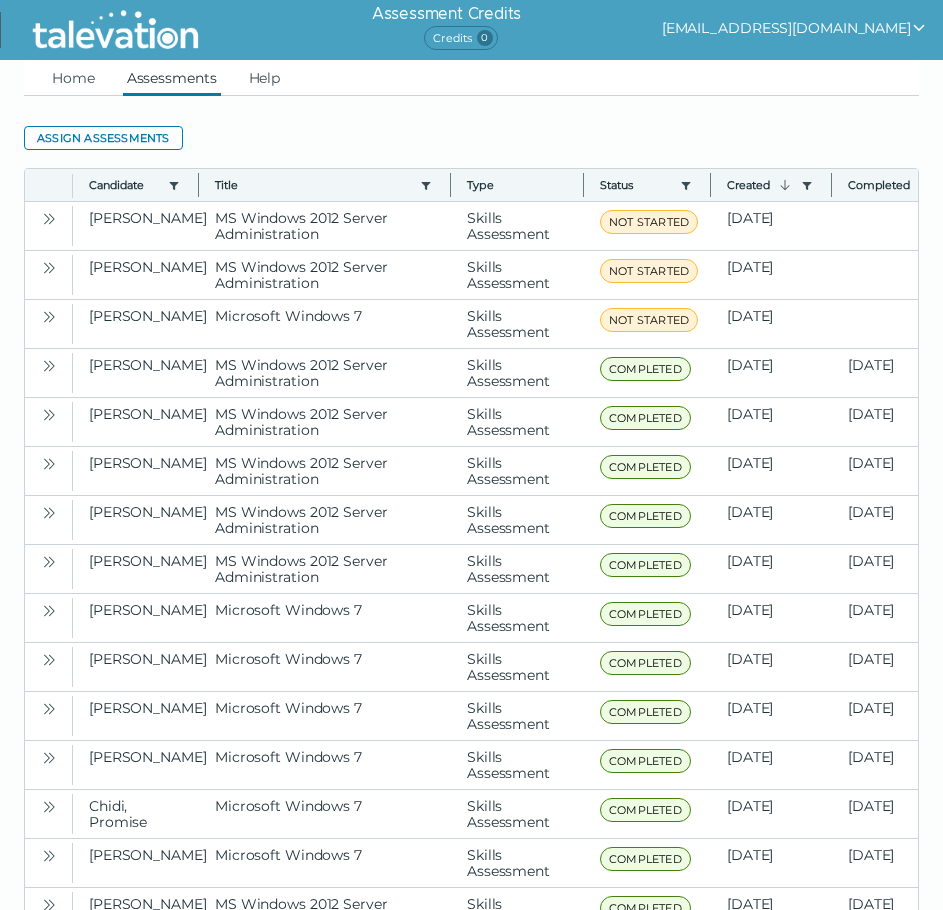 click on "Assign assessments" 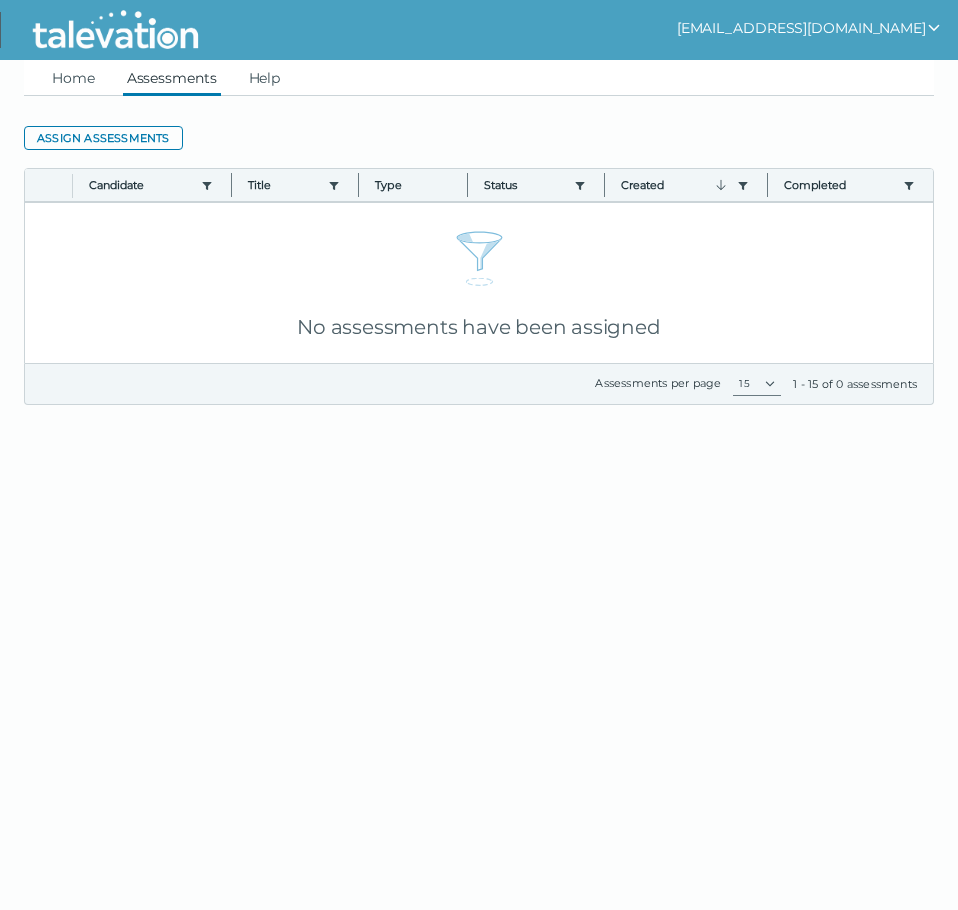 scroll, scrollTop: 0, scrollLeft: 0, axis: both 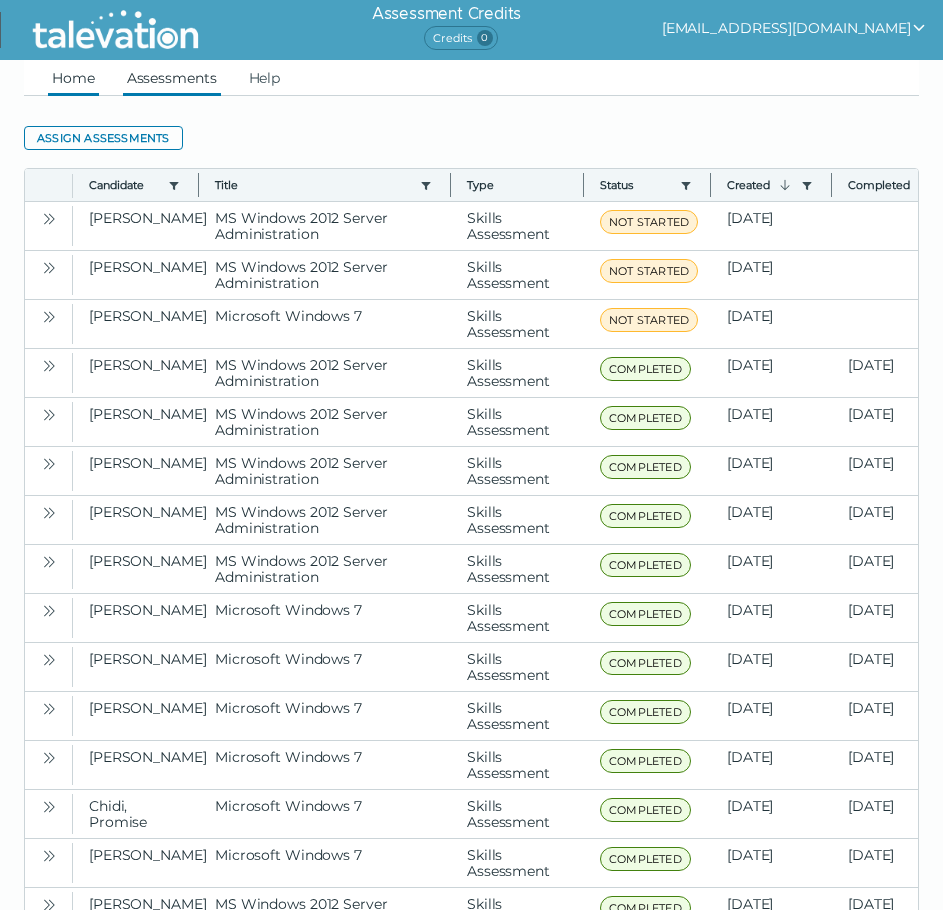 click on "Home" at bounding box center (73, 78) 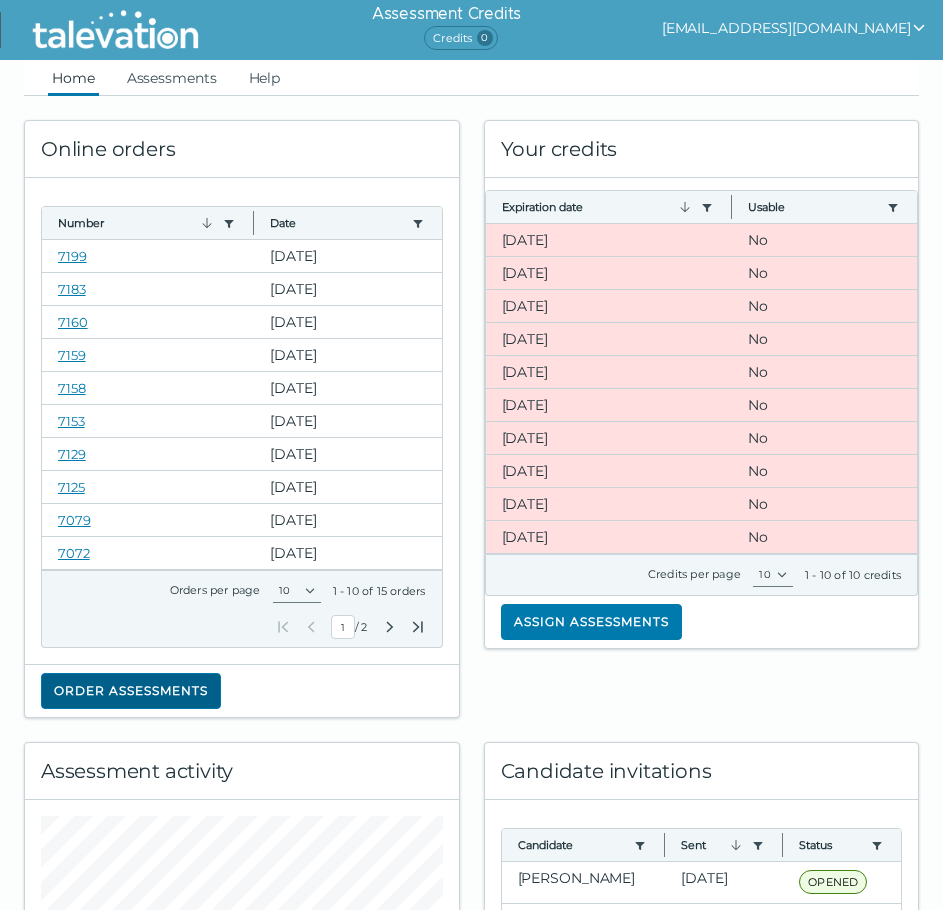 click on "Order assessments" 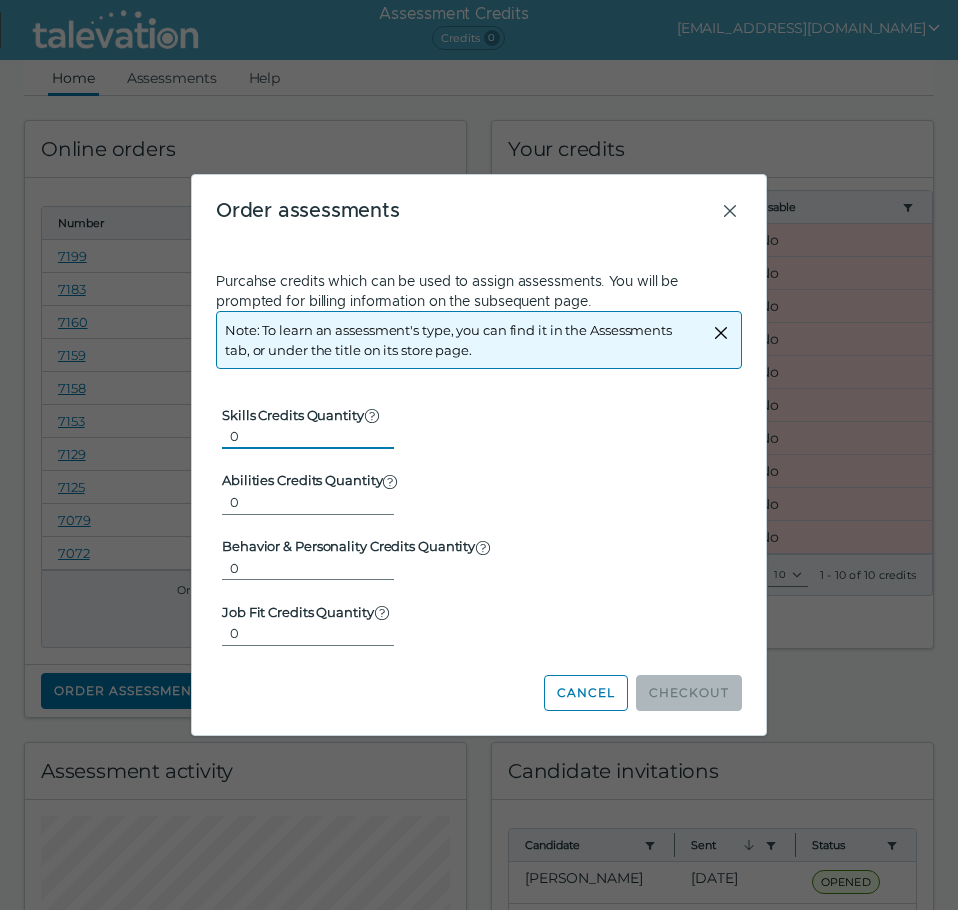 drag, startPoint x: 243, startPoint y: 433, endPoint x: 167, endPoint y: 429, distance: 76.105194 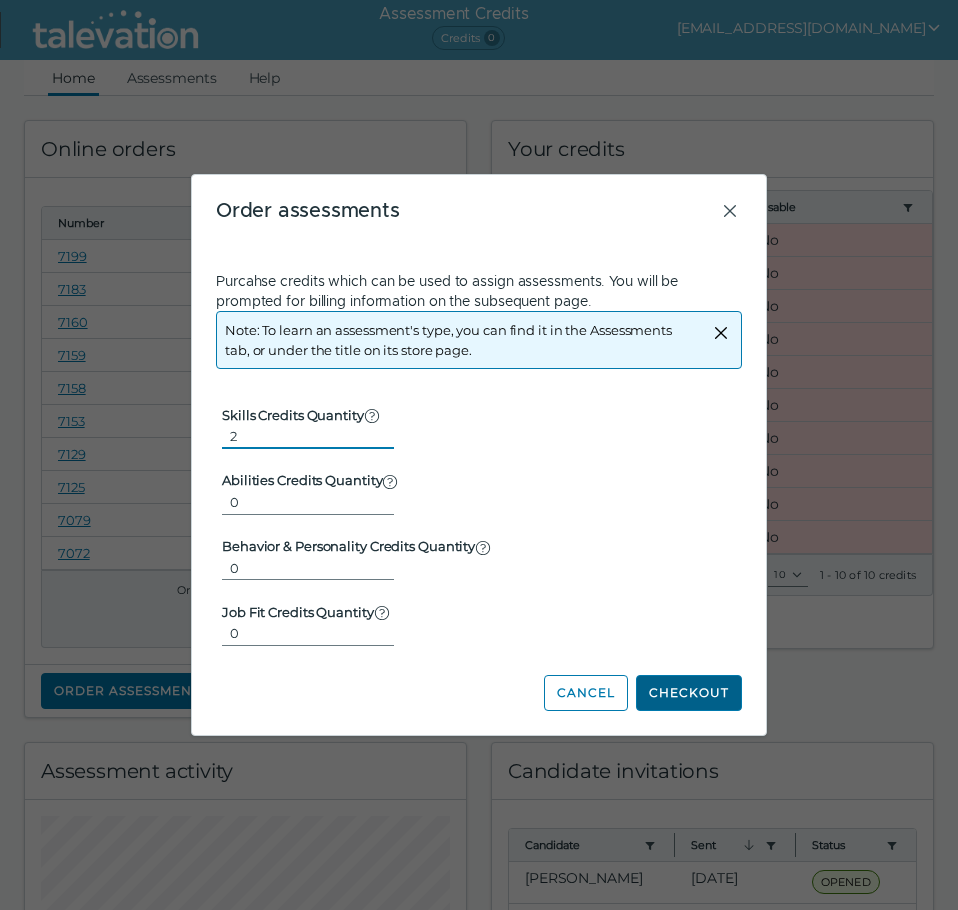 type on "2" 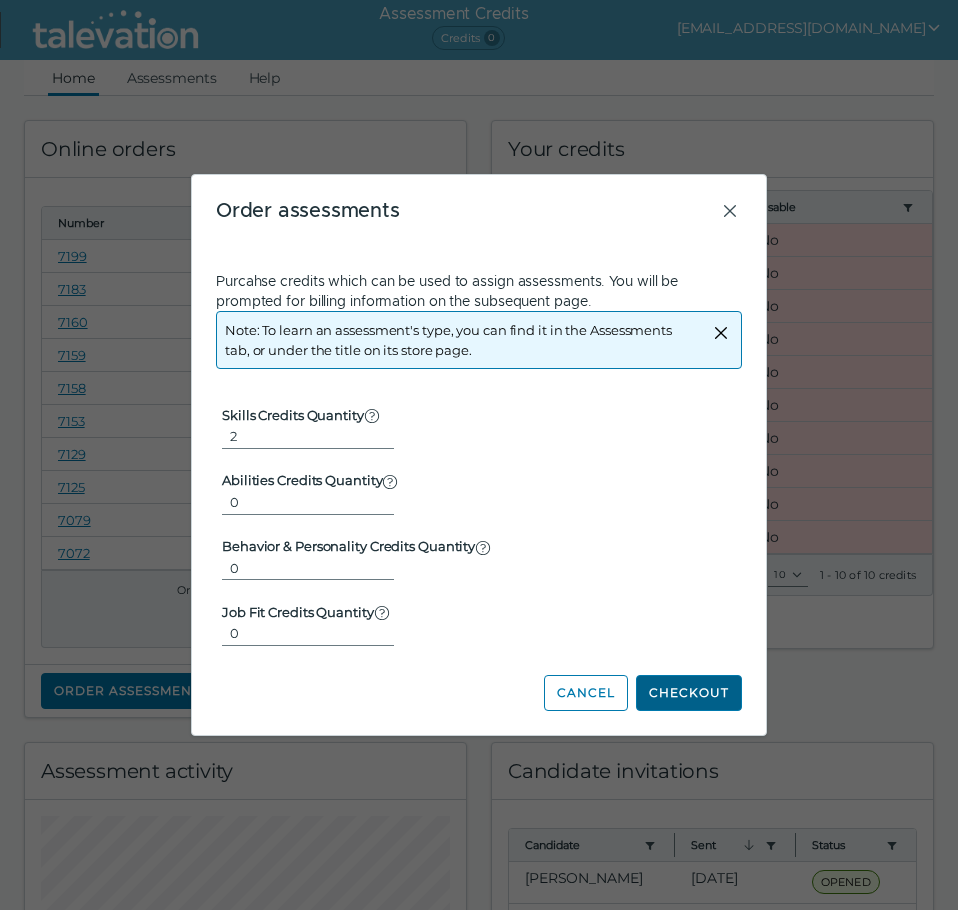 click on "Checkout" 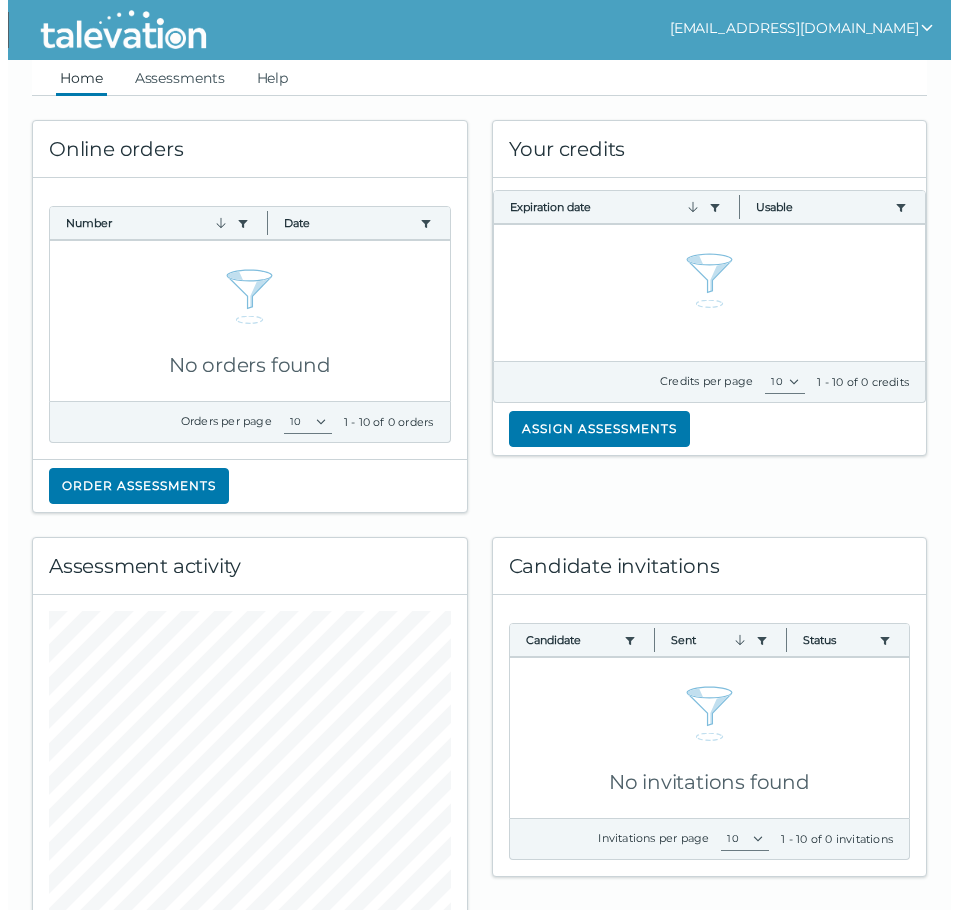 scroll, scrollTop: 0, scrollLeft: 0, axis: both 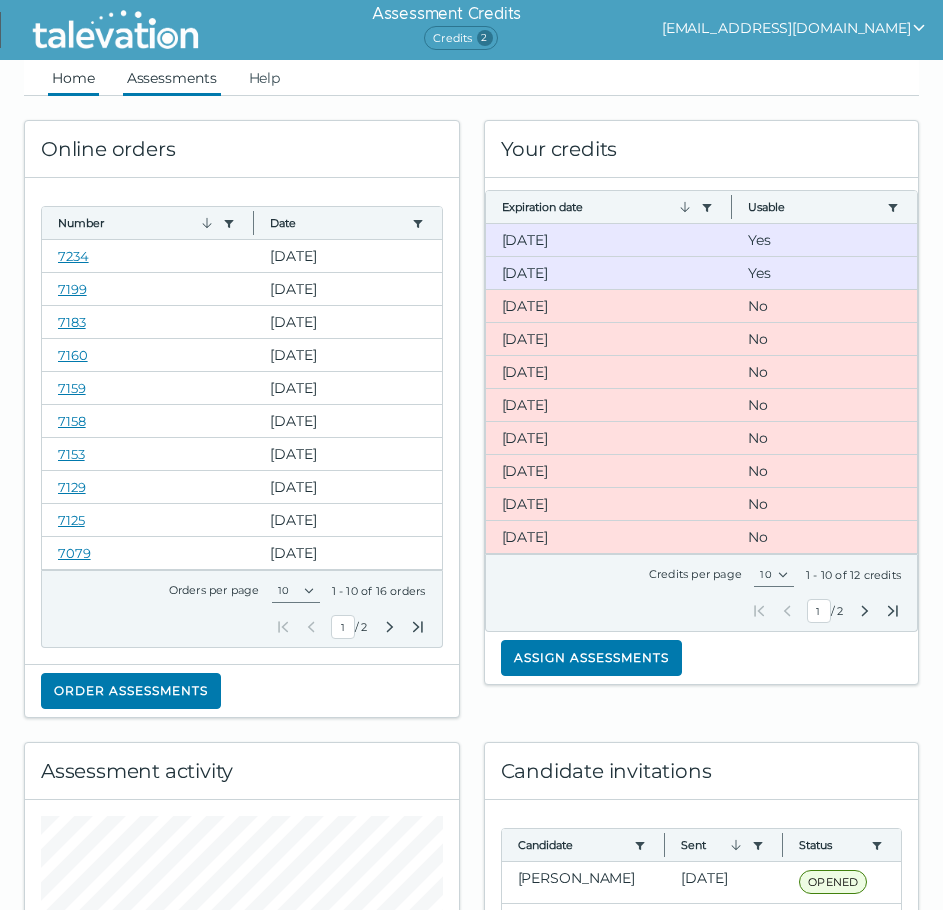 click on "Assessments" at bounding box center [172, 78] 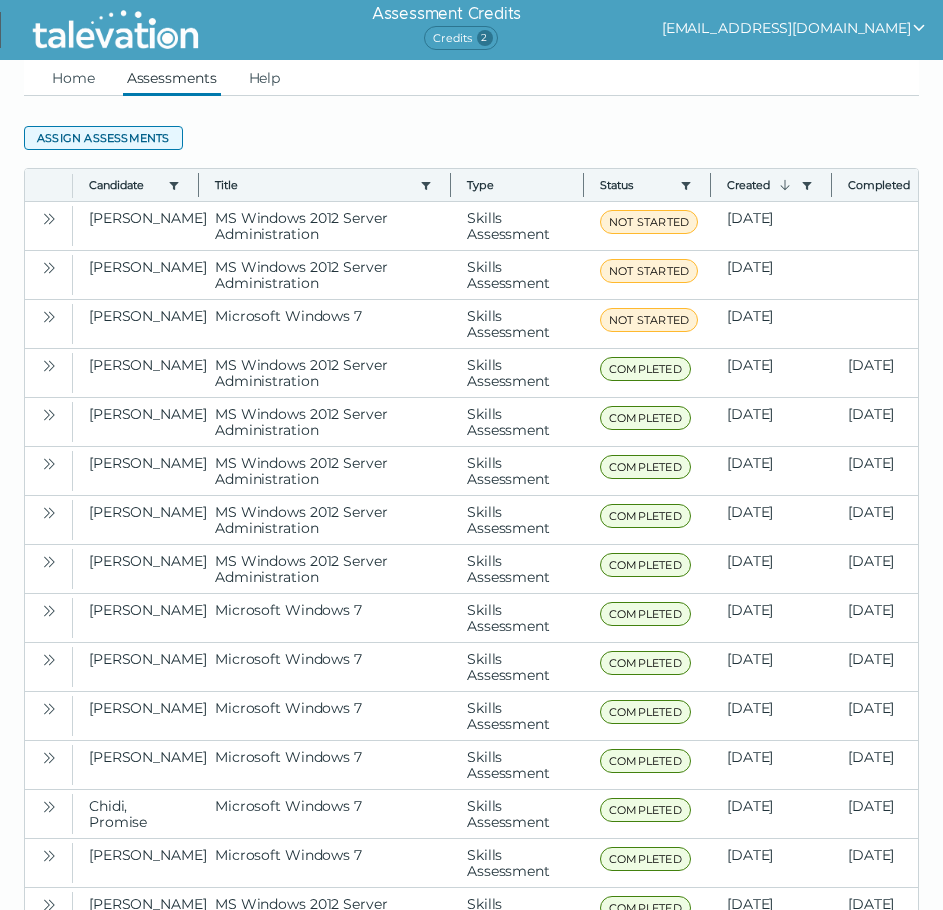 click on "Assign assessments" 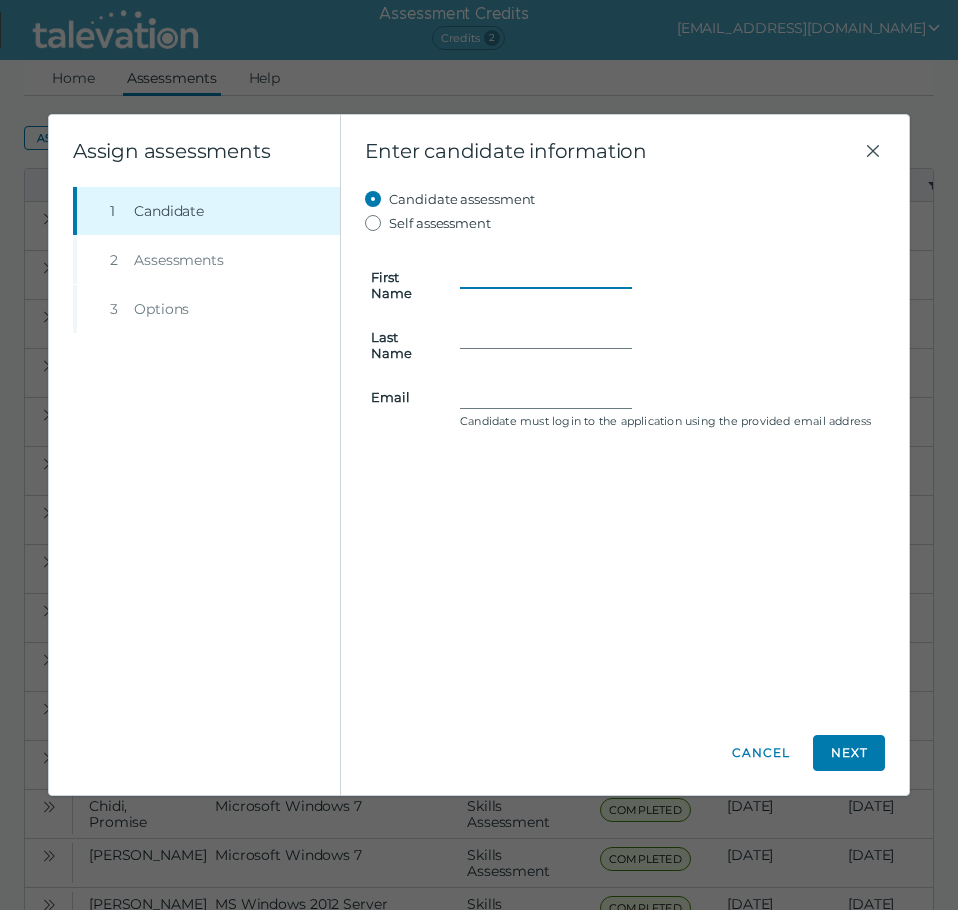 click on "First Name" at bounding box center (546, 277) 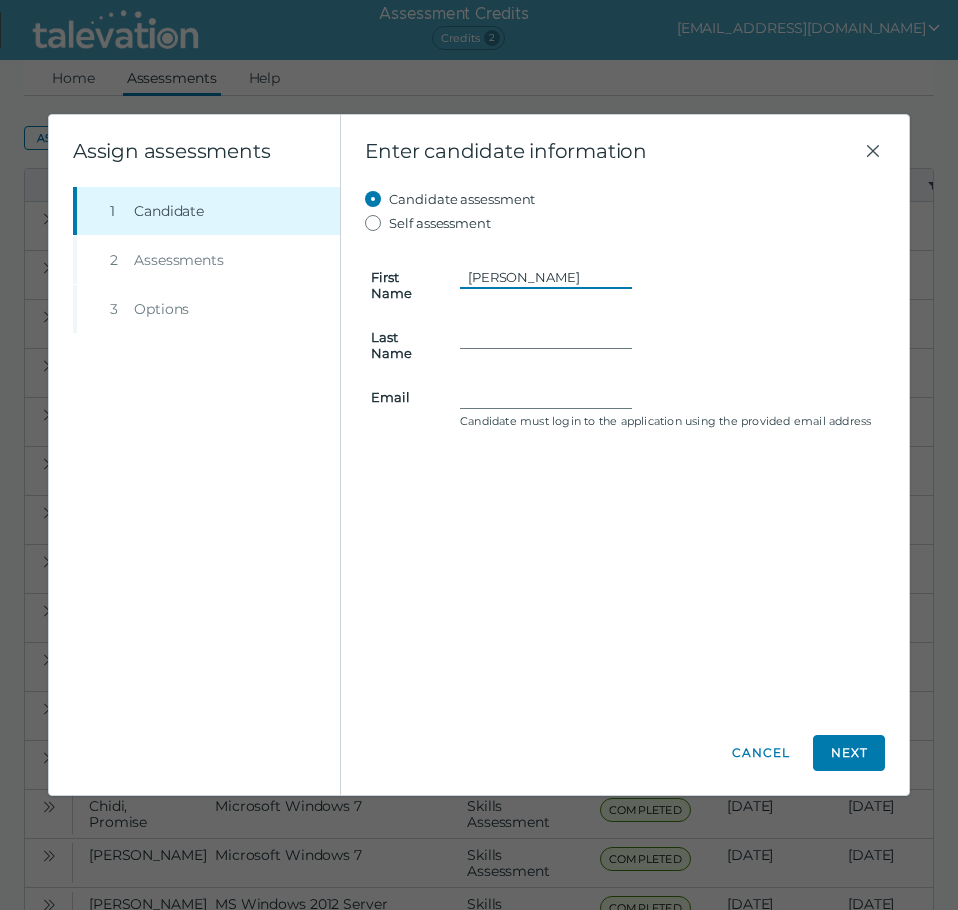 click on "[PERSON_NAME]" at bounding box center (546, 277) 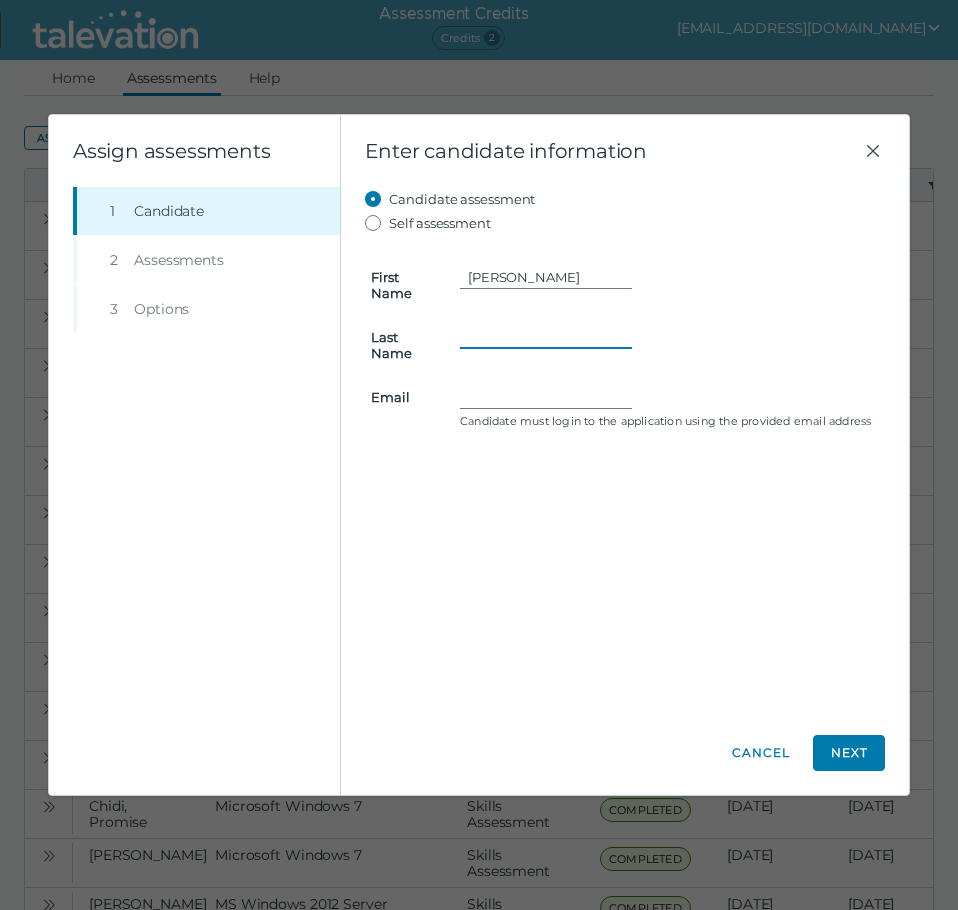 click on "Last Name" at bounding box center [546, 337] 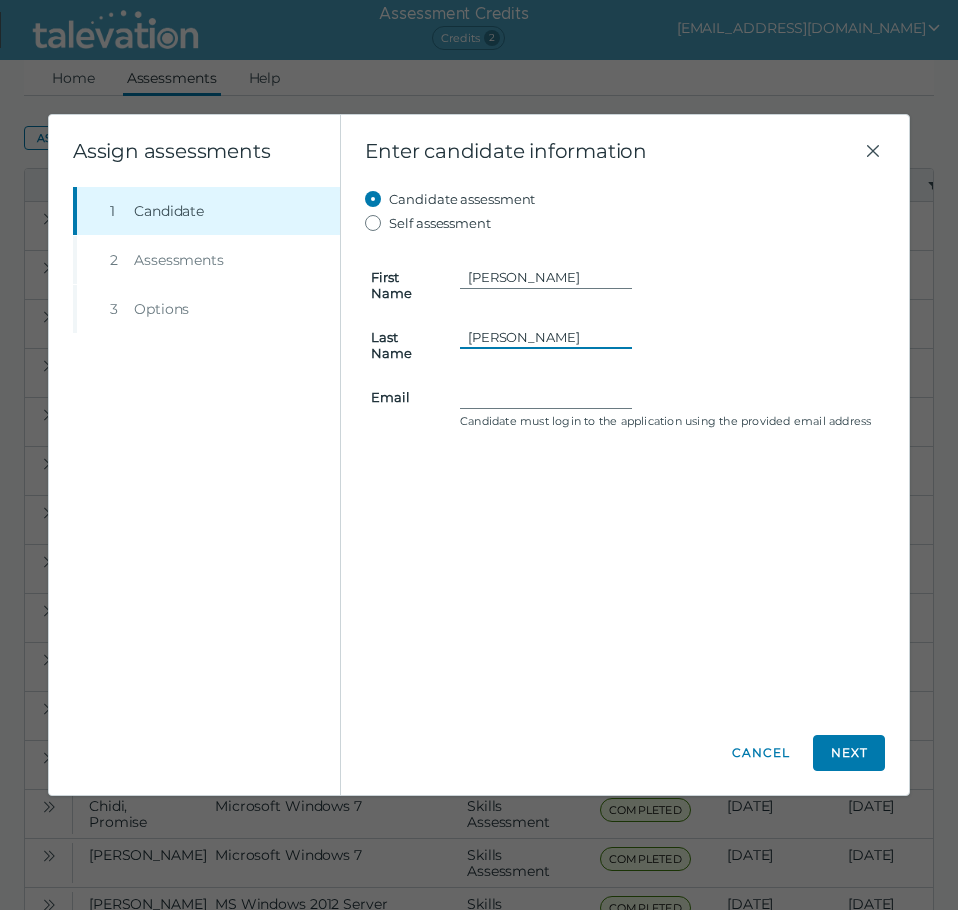 type on "Lambert" 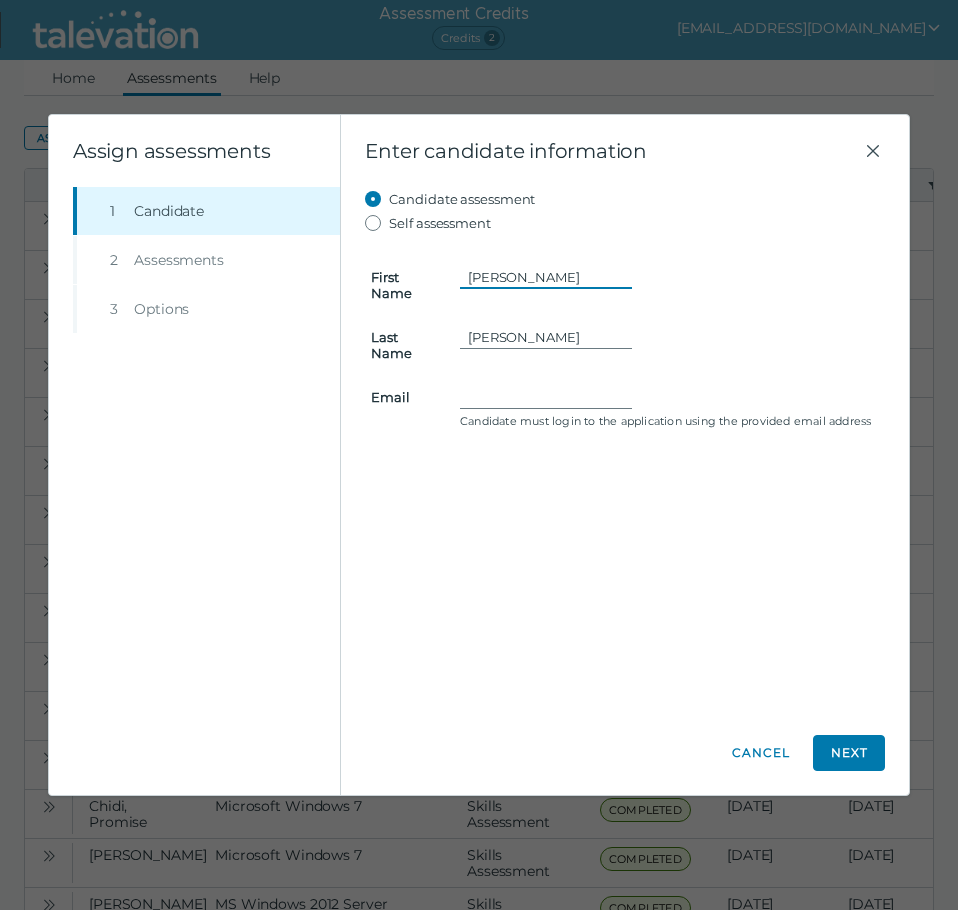click on "Marc" at bounding box center [546, 277] 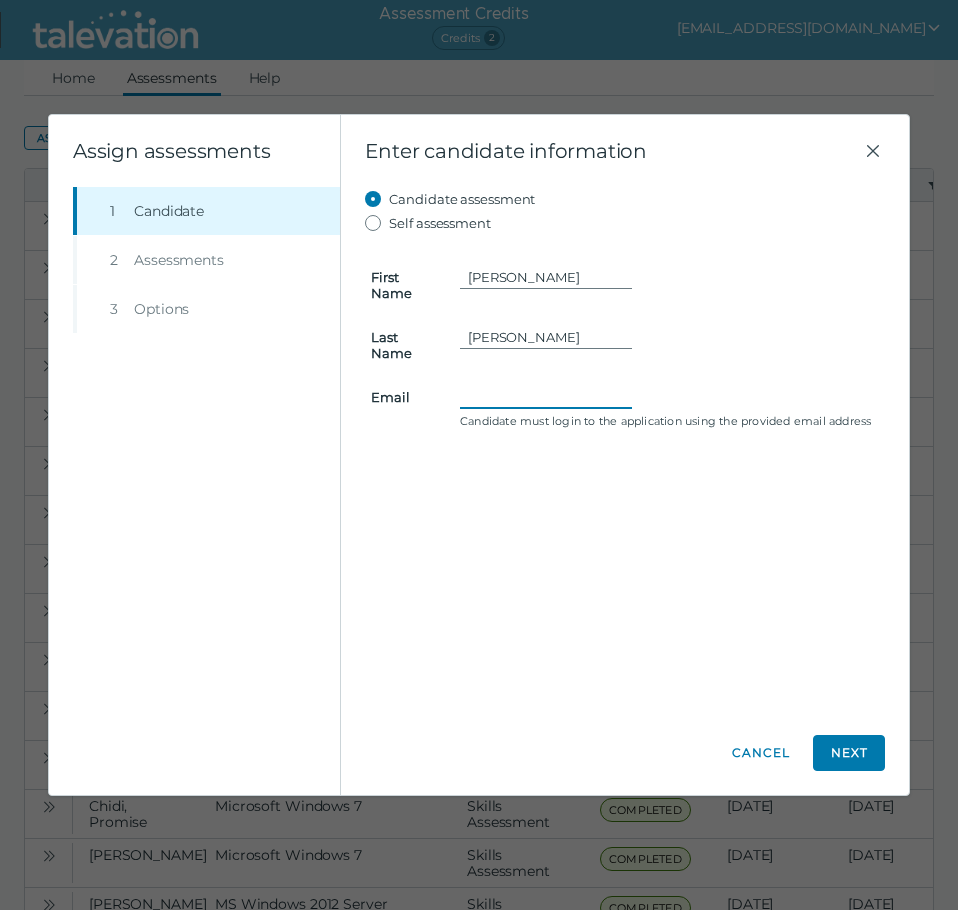 click on "Email" at bounding box center (546, 397) 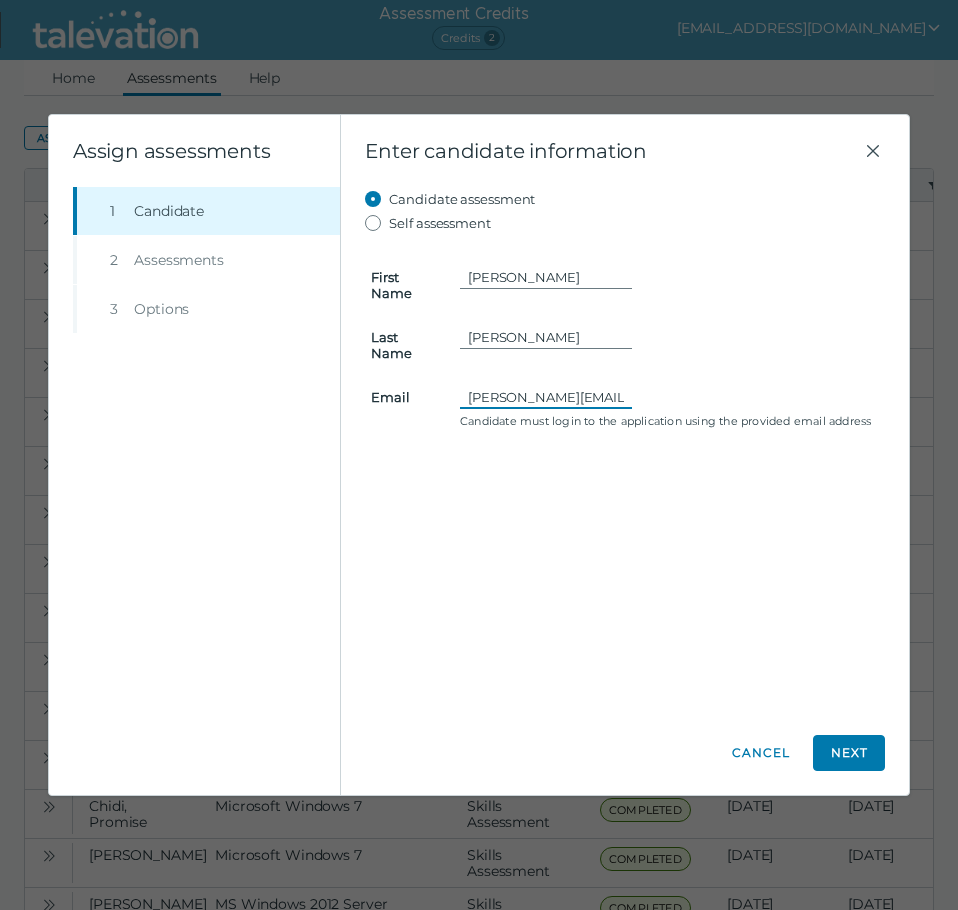 scroll, scrollTop: 0, scrollLeft: 27, axis: horizontal 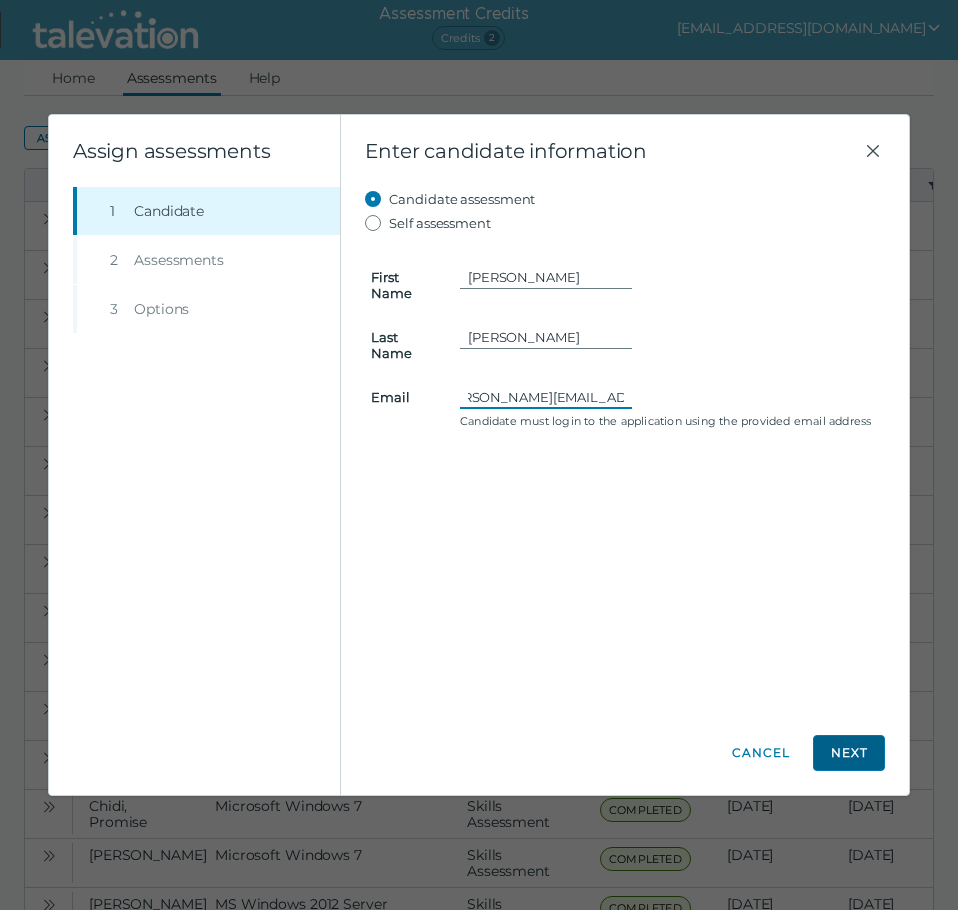 type on "lambert.marc3@gmail.com" 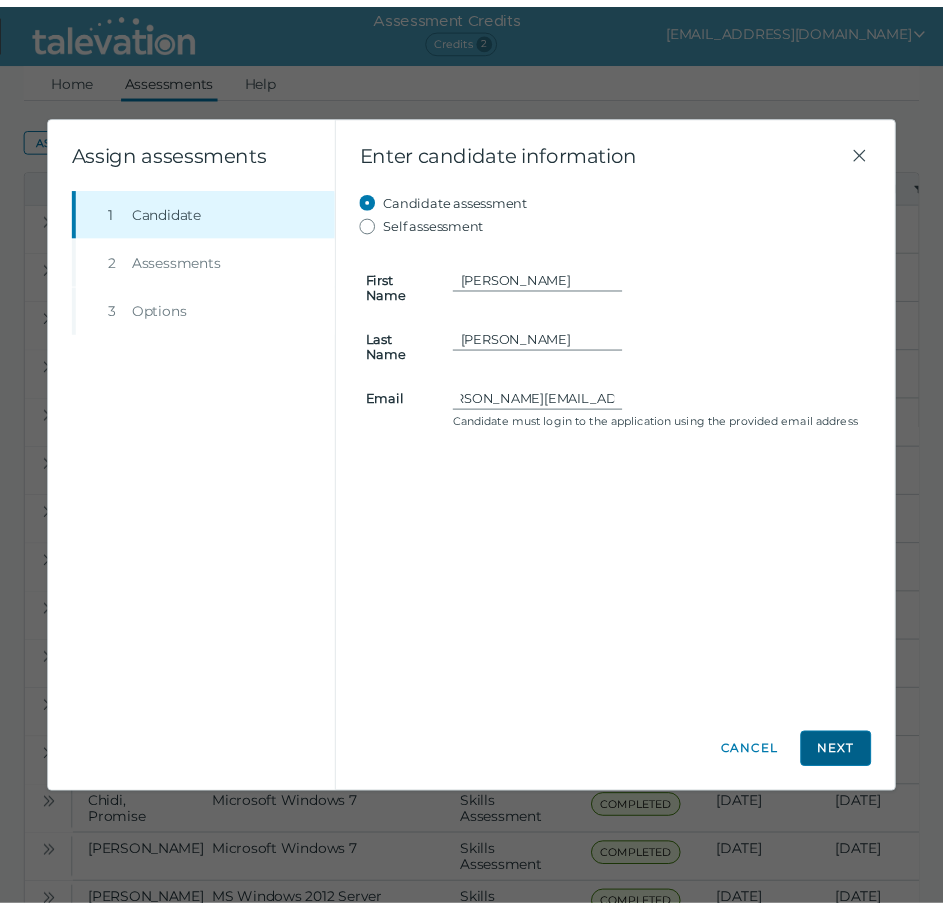 scroll, scrollTop: 0, scrollLeft: 0, axis: both 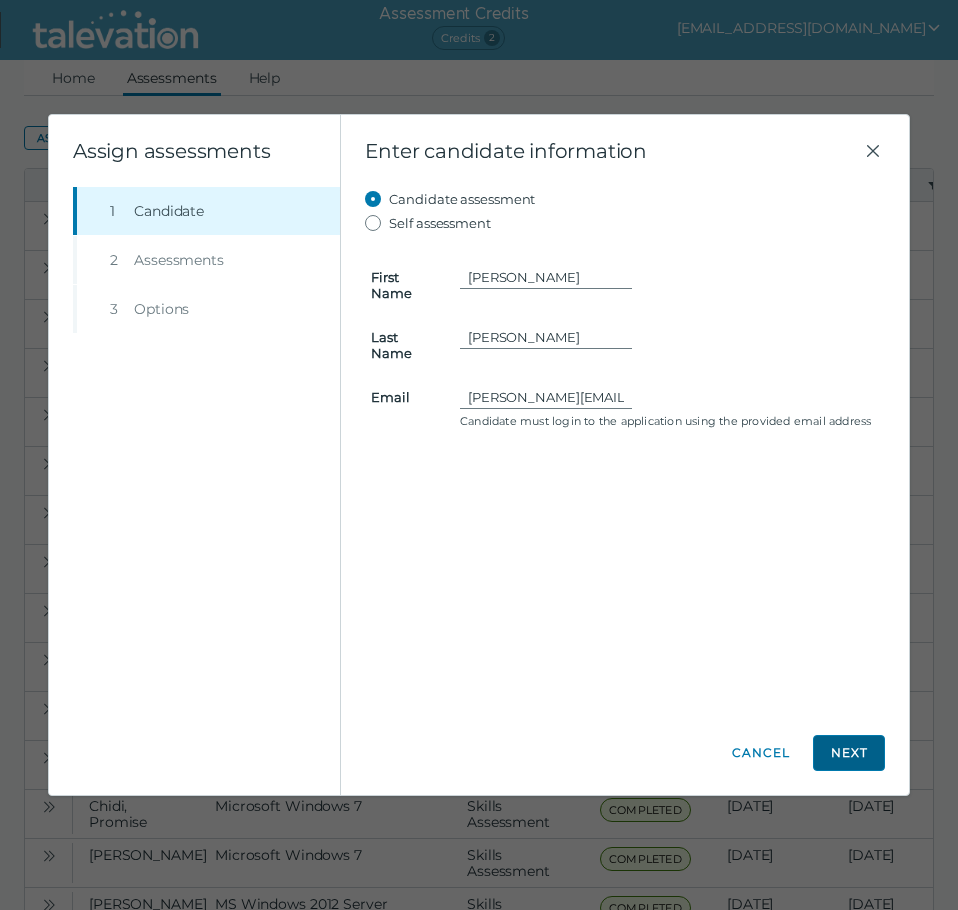 click on "Next" 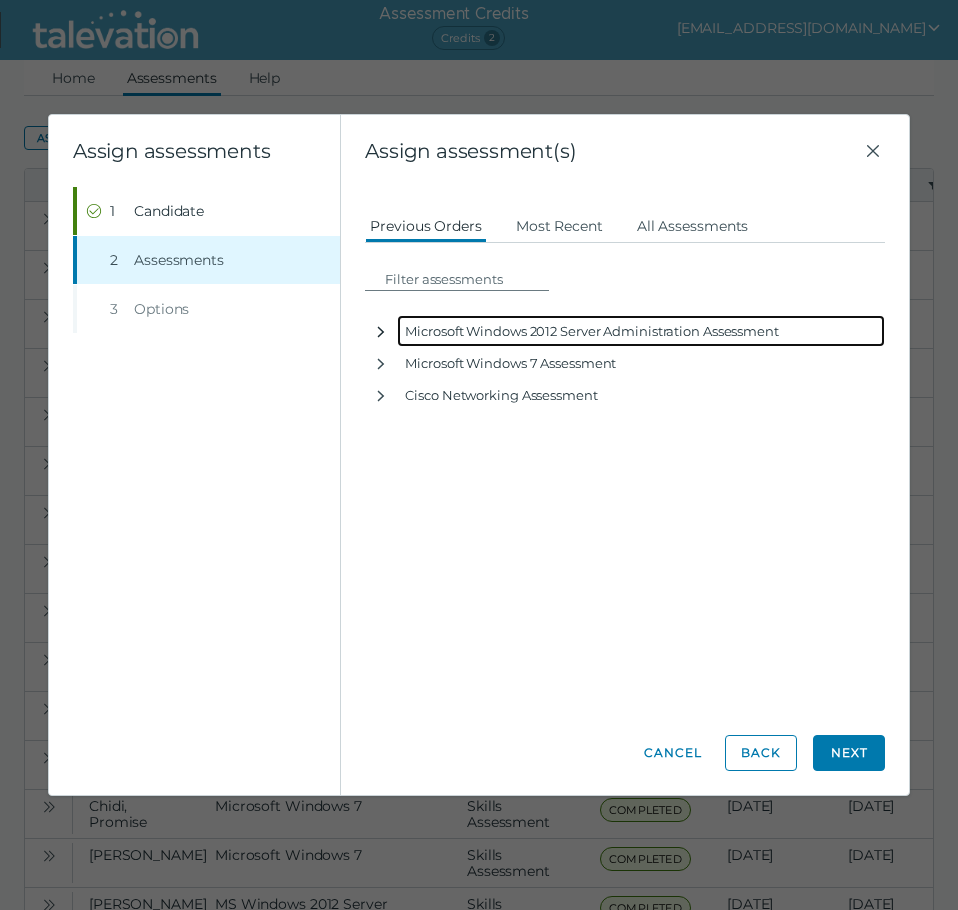 click 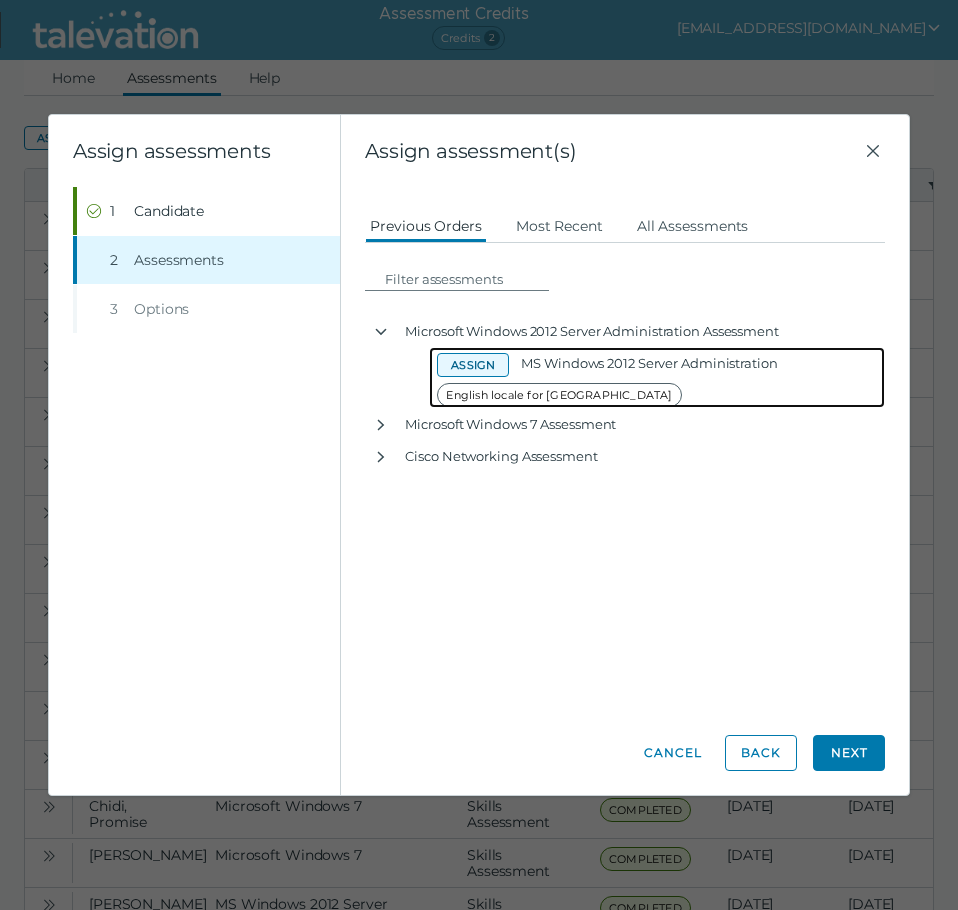click on "Assign" at bounding box center (473, 365) 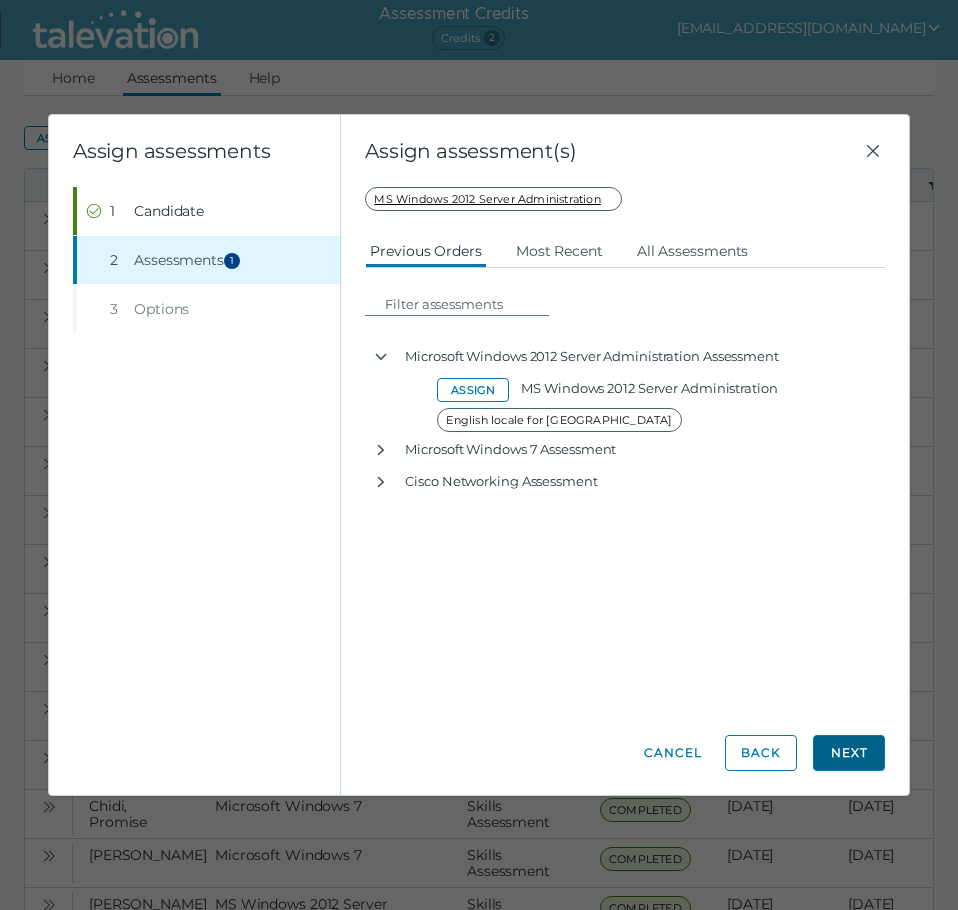 click on "Next" 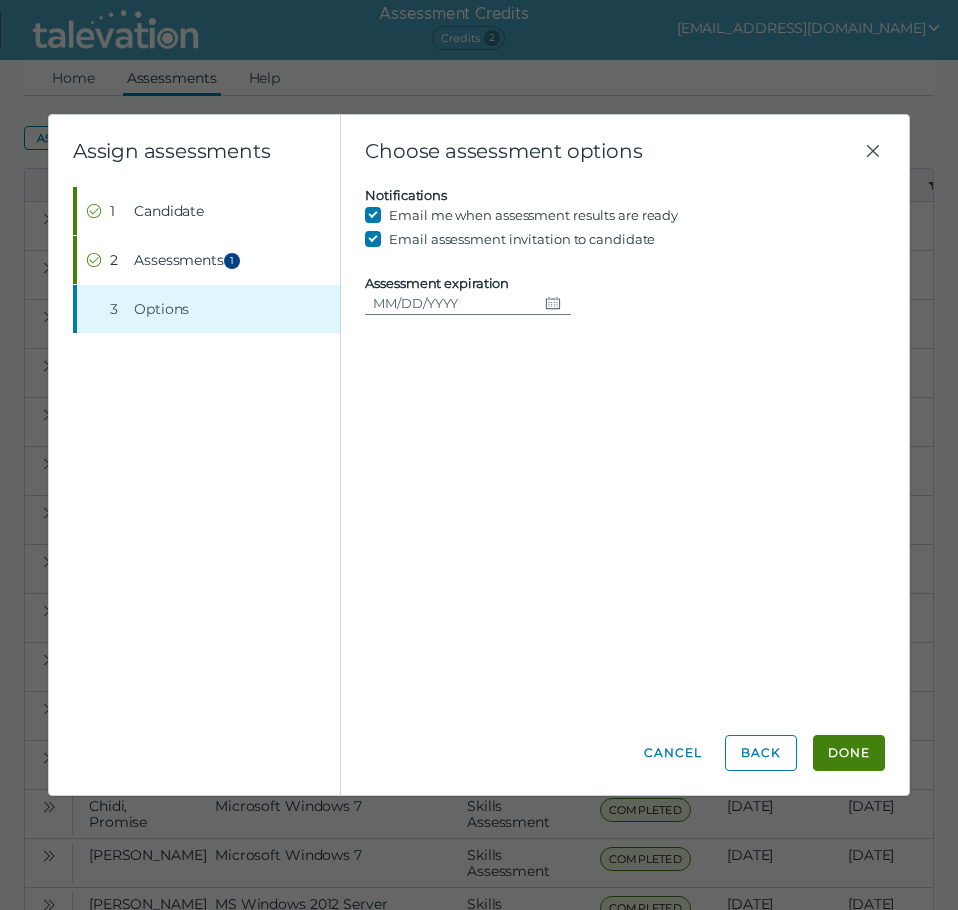 click on "Done" 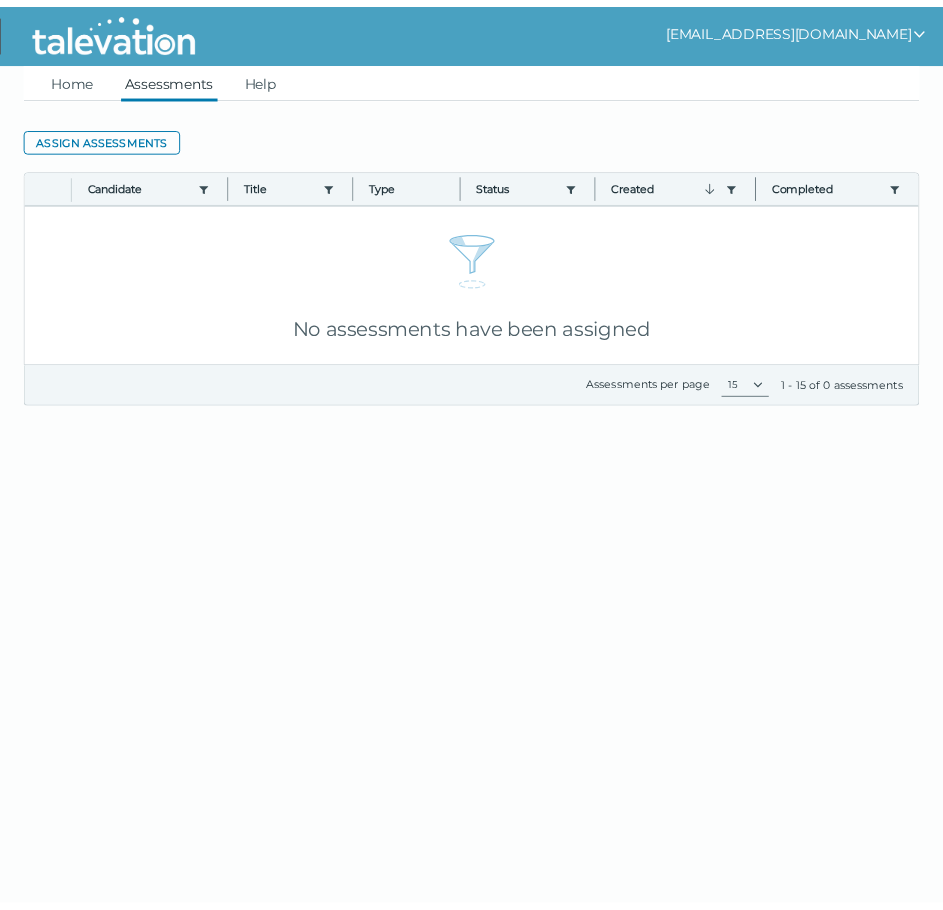 scroll, scrollTop: 0, scrollLeft: 0, axis: both 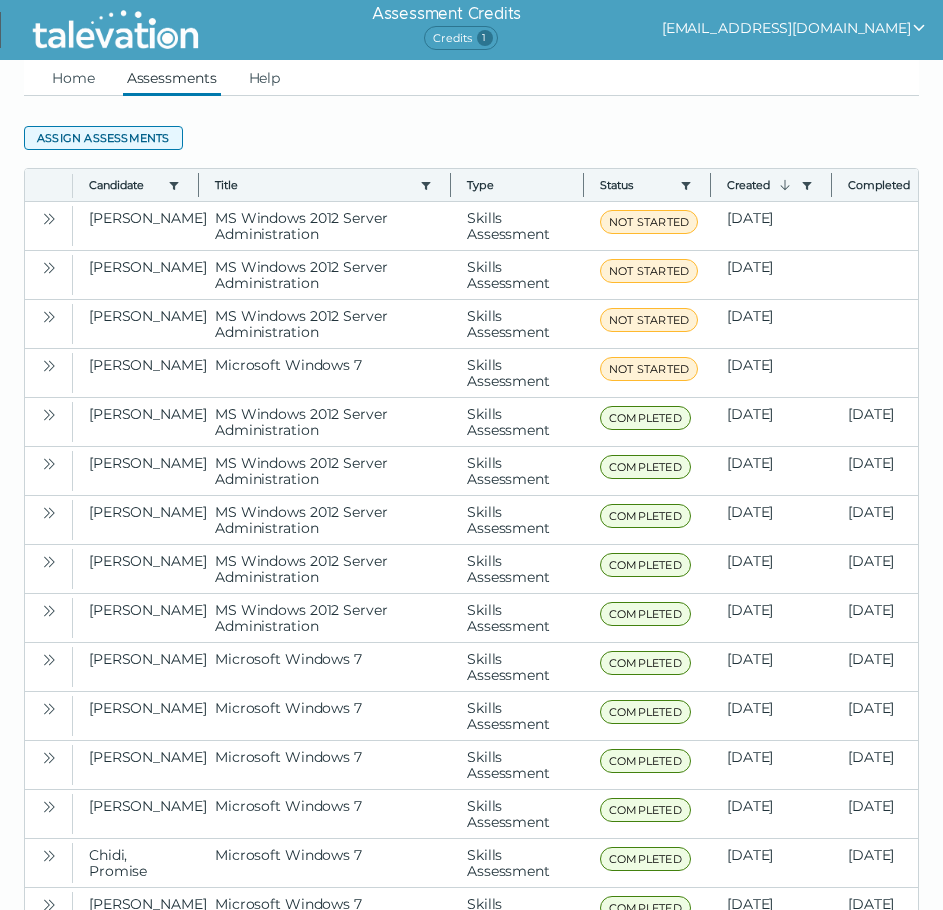 click on "Assign assessments" 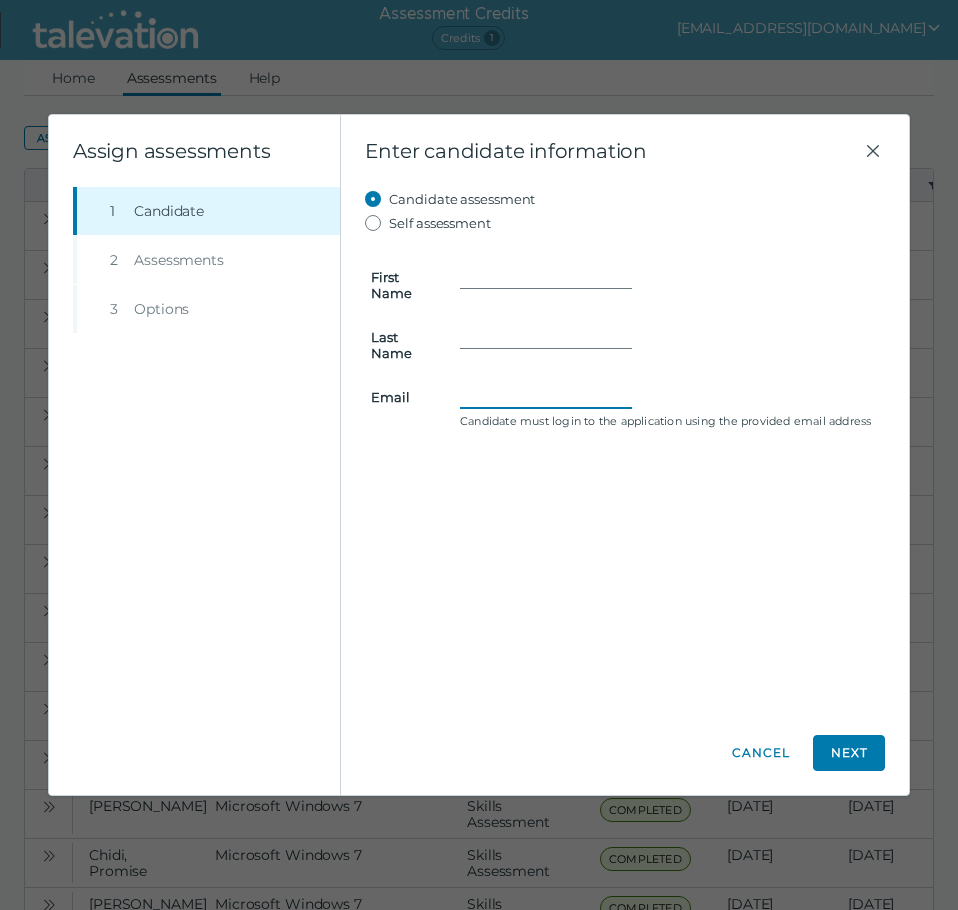 click on "Email" at bounding box center [546, 397] 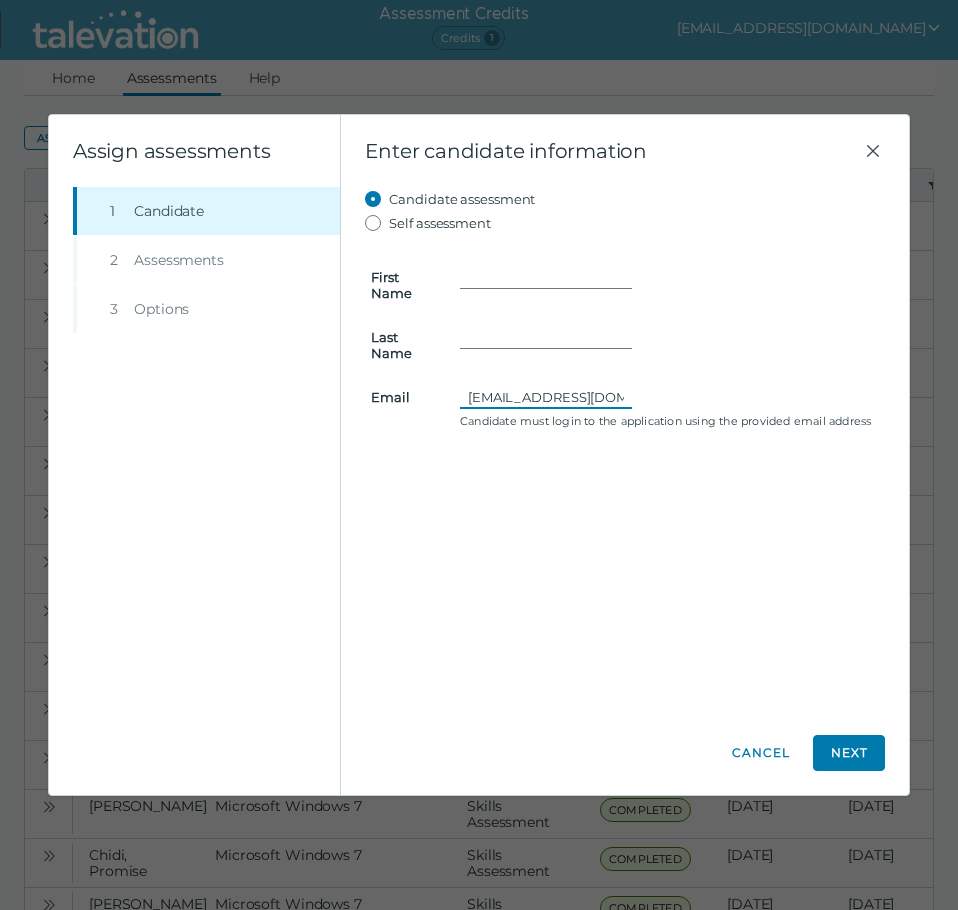 scroll, scrollTop: 0, scrollLeft: 35, axis: horizontal 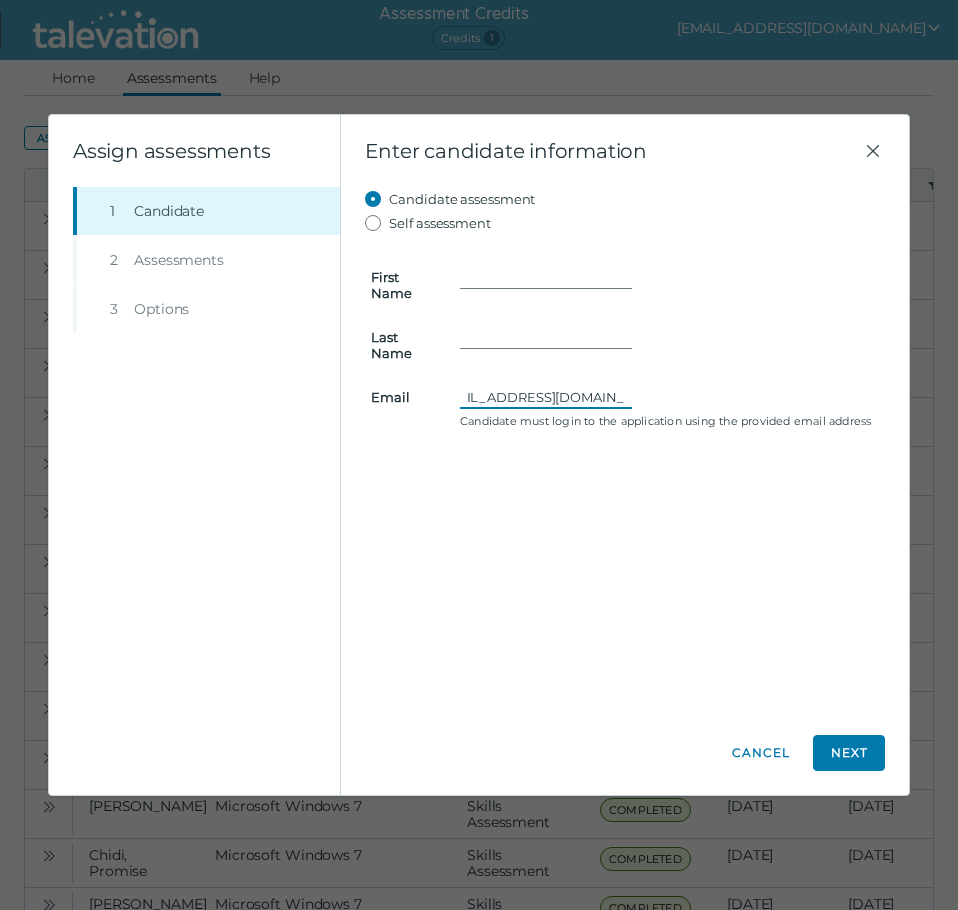 type on "[EMAIL_ADDRESS][DOMAIN_NAME]" 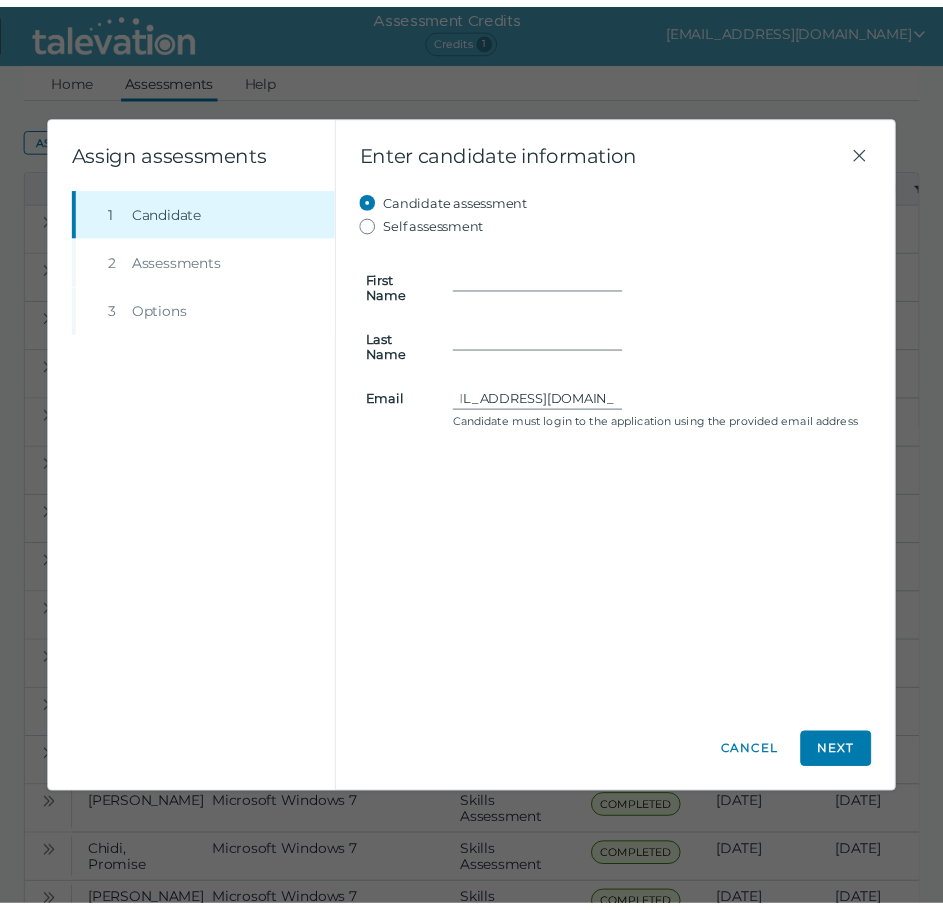 scroll, scrollTop: 0, scrollLeft: 0, axis: both 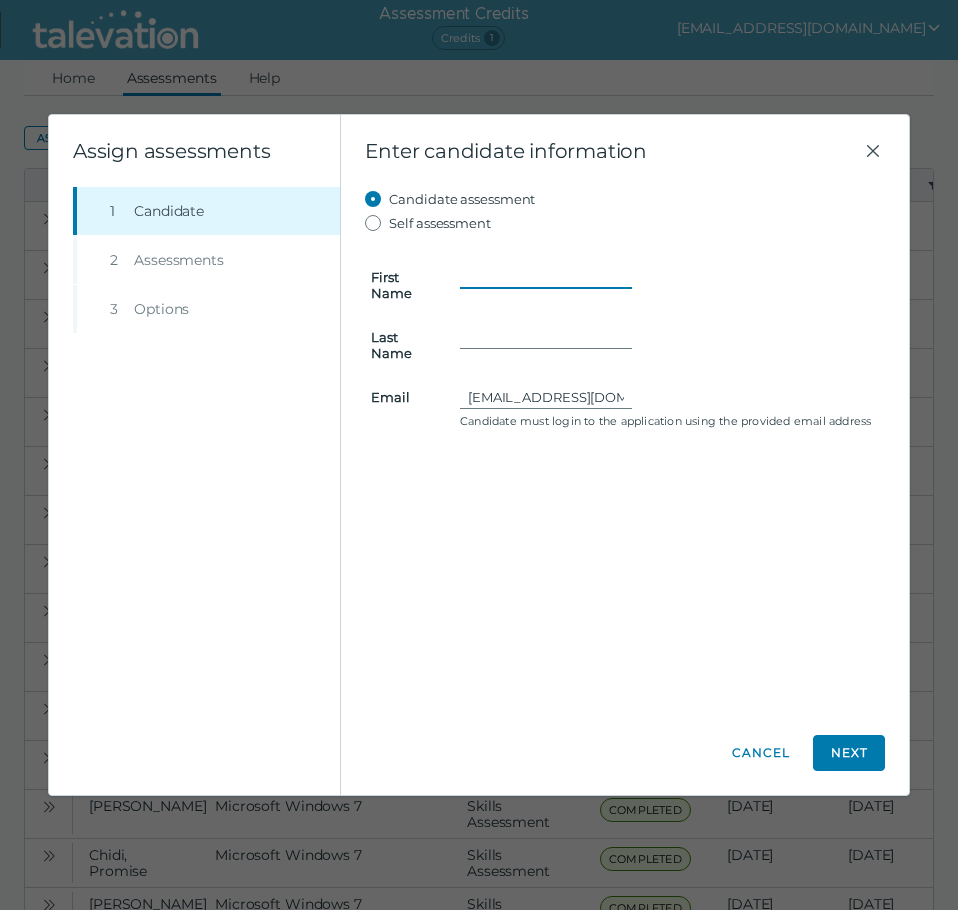 click on "First Name" at bounding box center [546, 277] 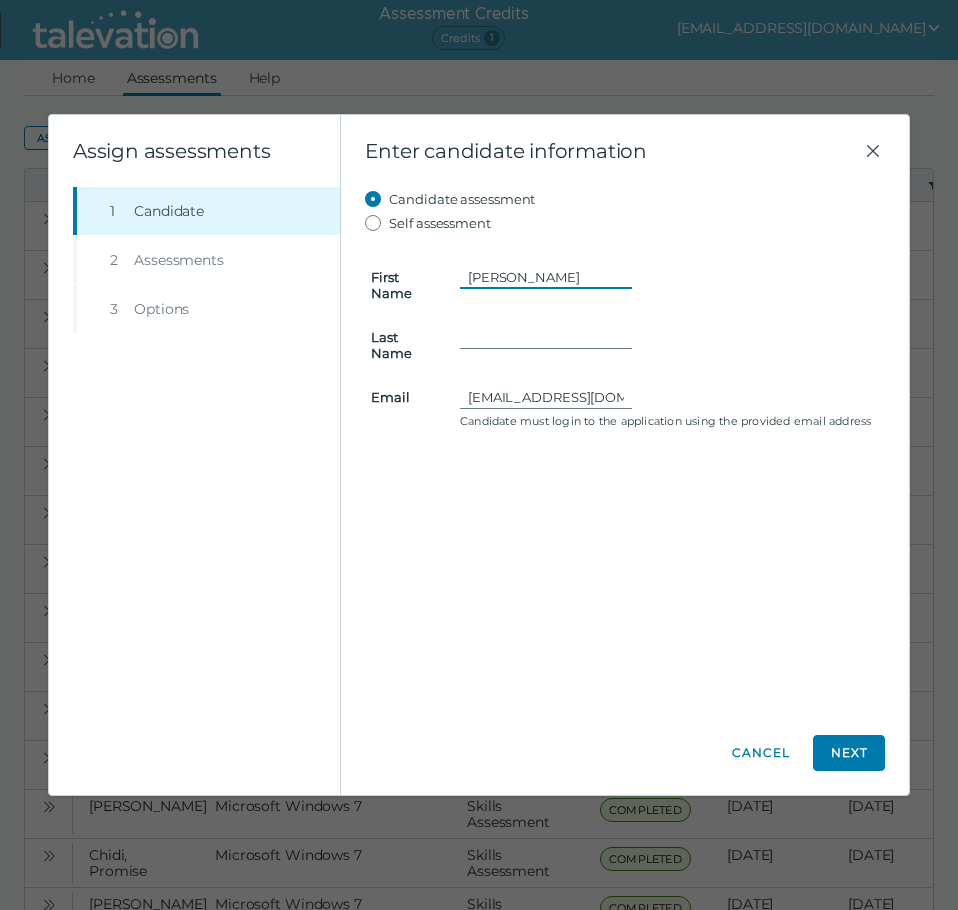 type on "[PERSON_NAME]" 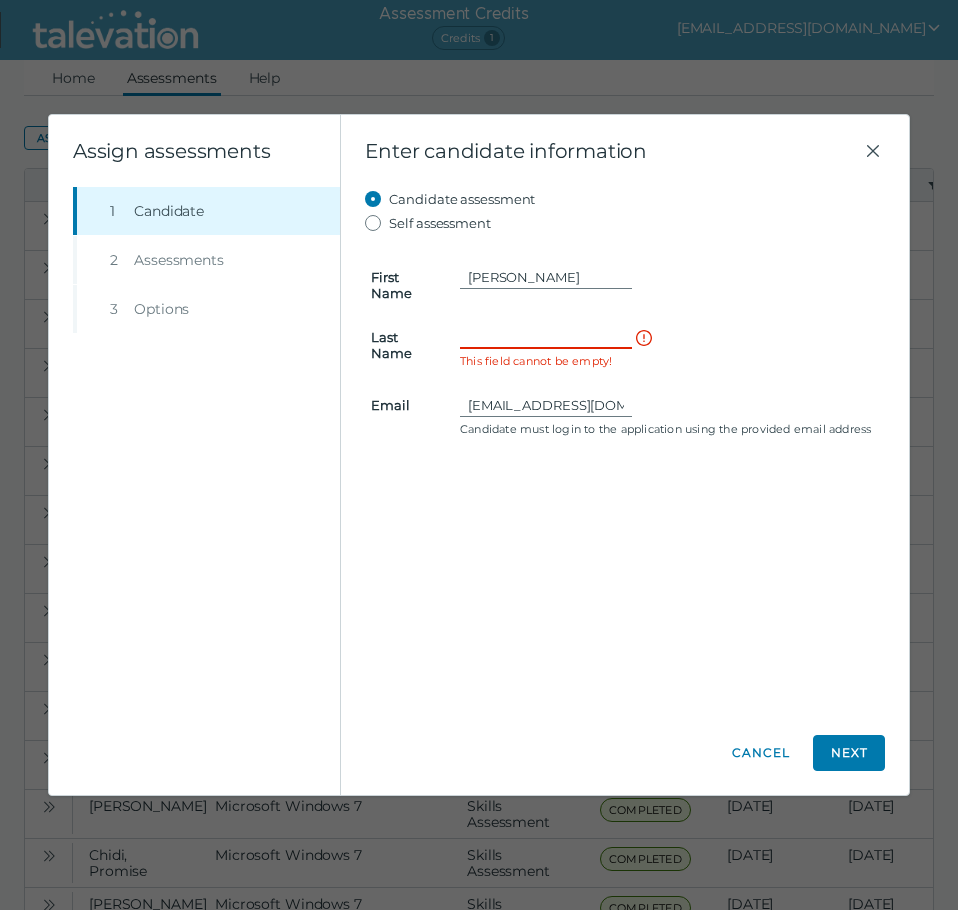click on "Last Name" at bounding box center [546, 337] 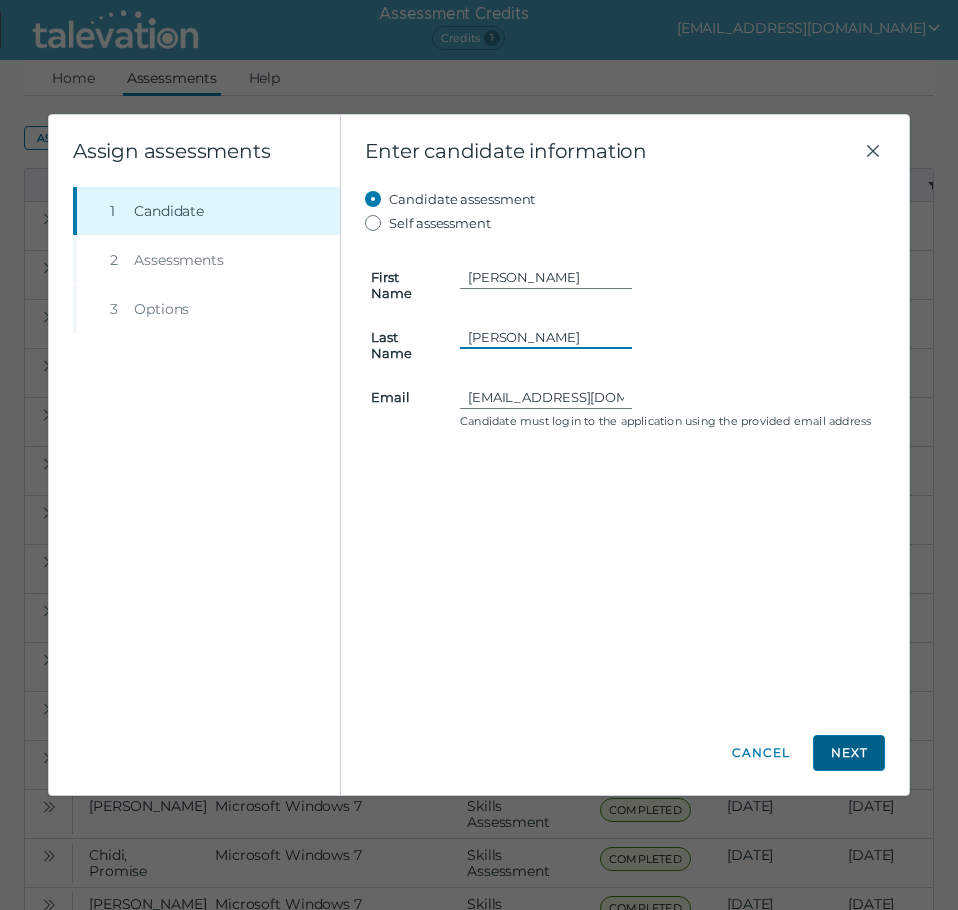 type on "[PERSON_NAME]" 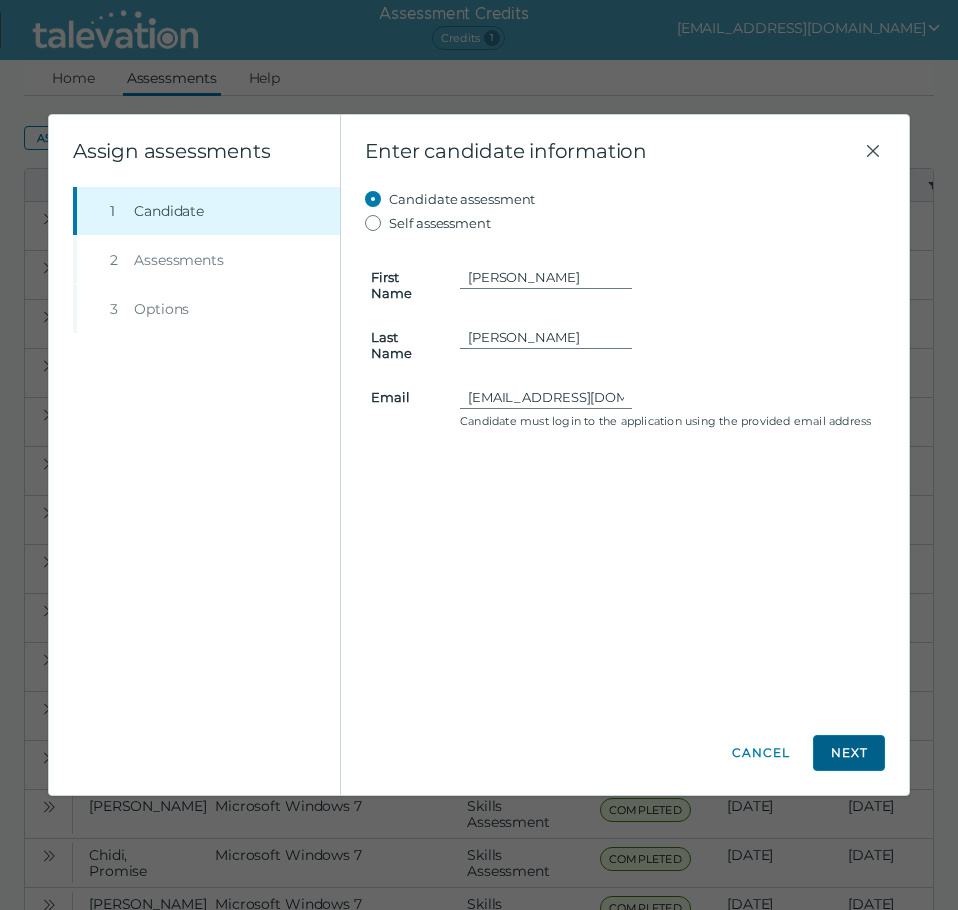 click on "Next" 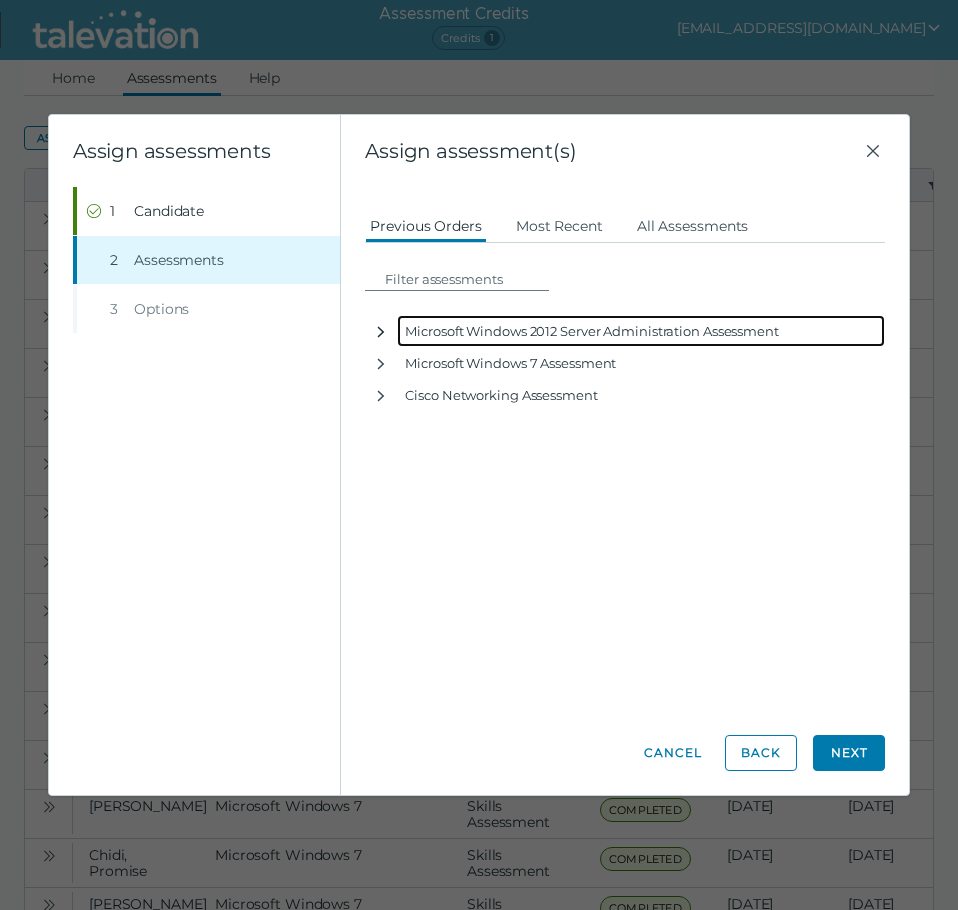 click 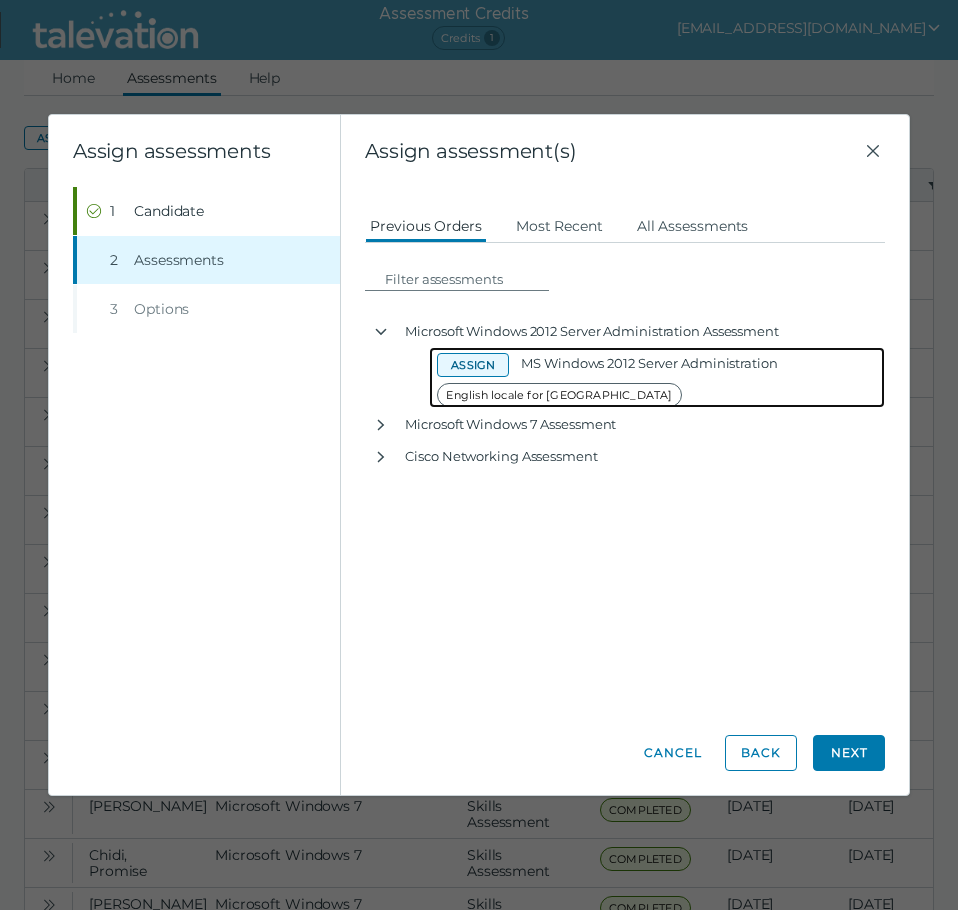 click on "Assign" at bounding box center (473, 365) 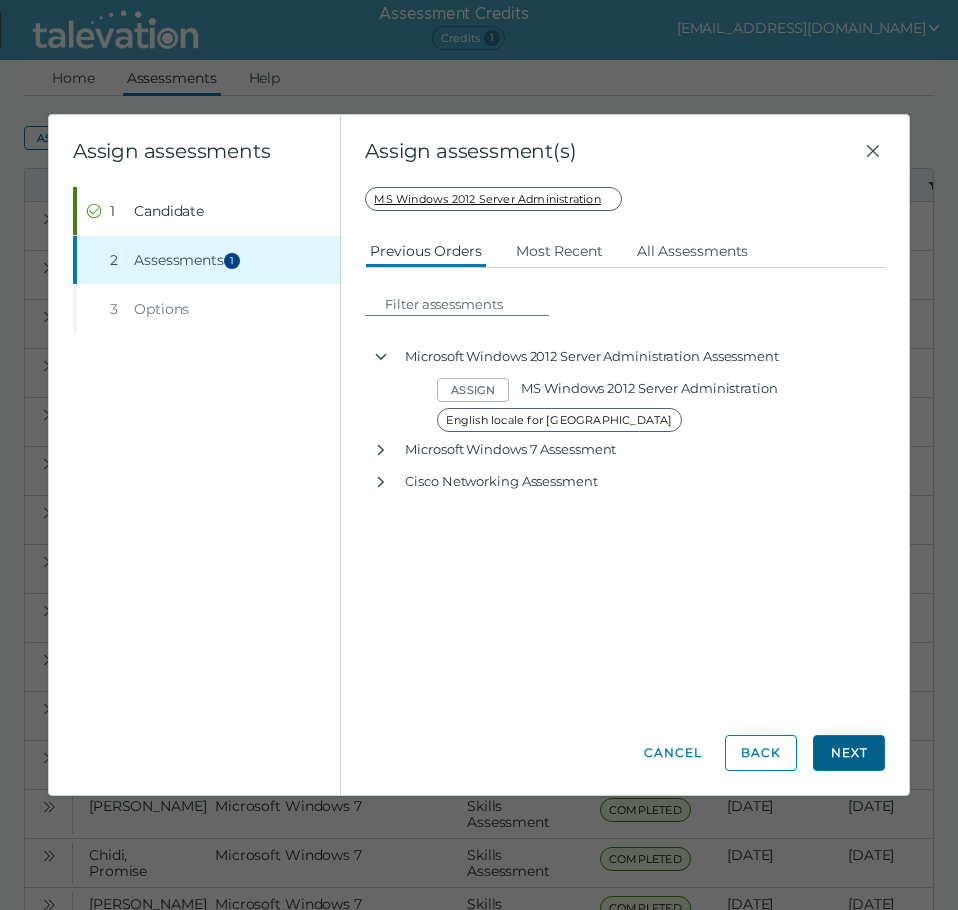 click on "Next" 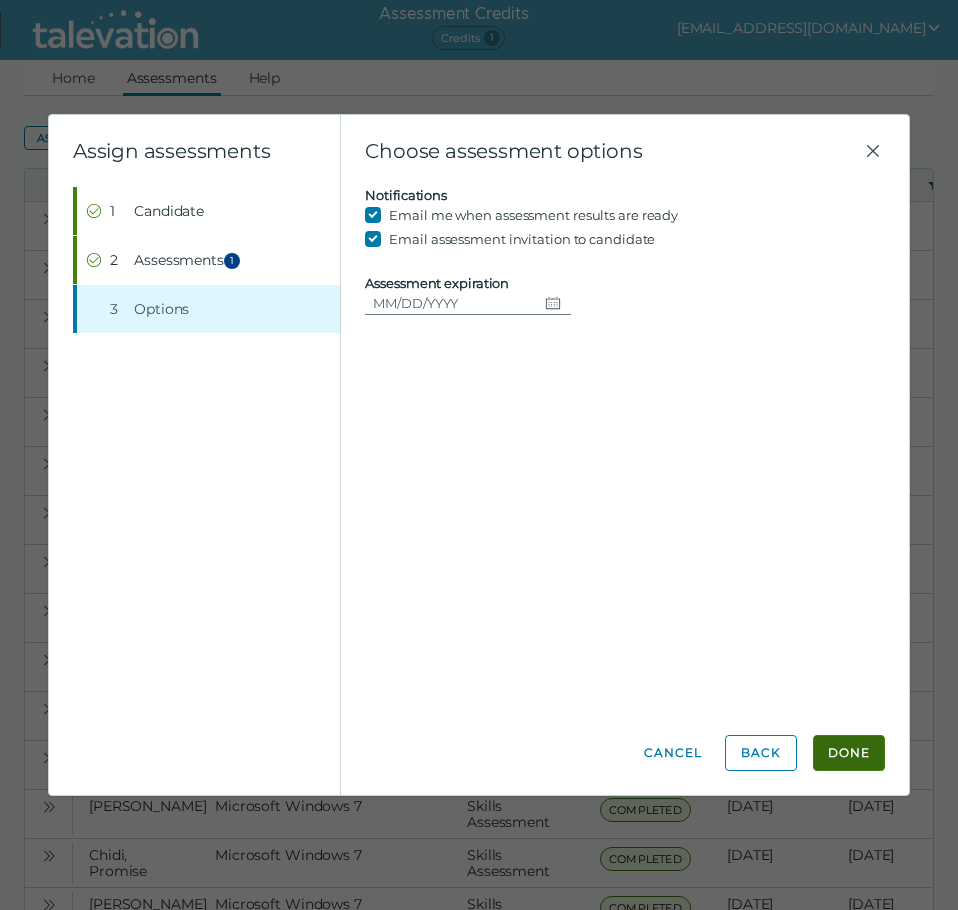 click on "Done" 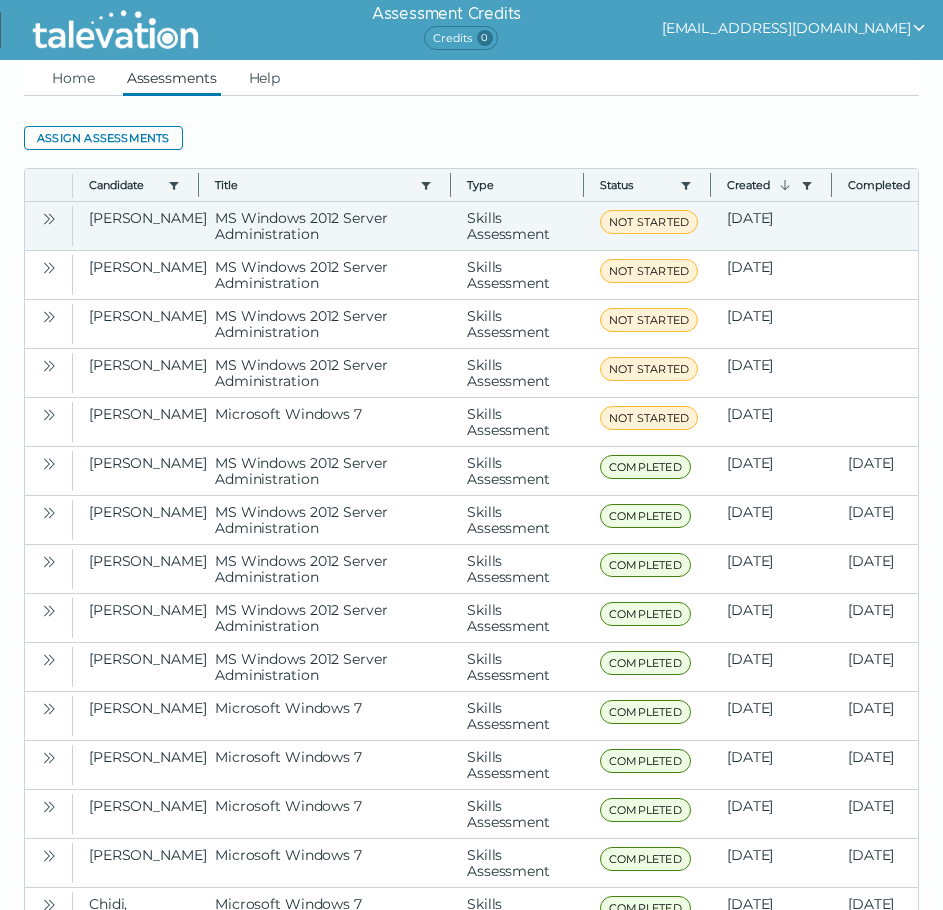 click at bounding box center [49, 218] 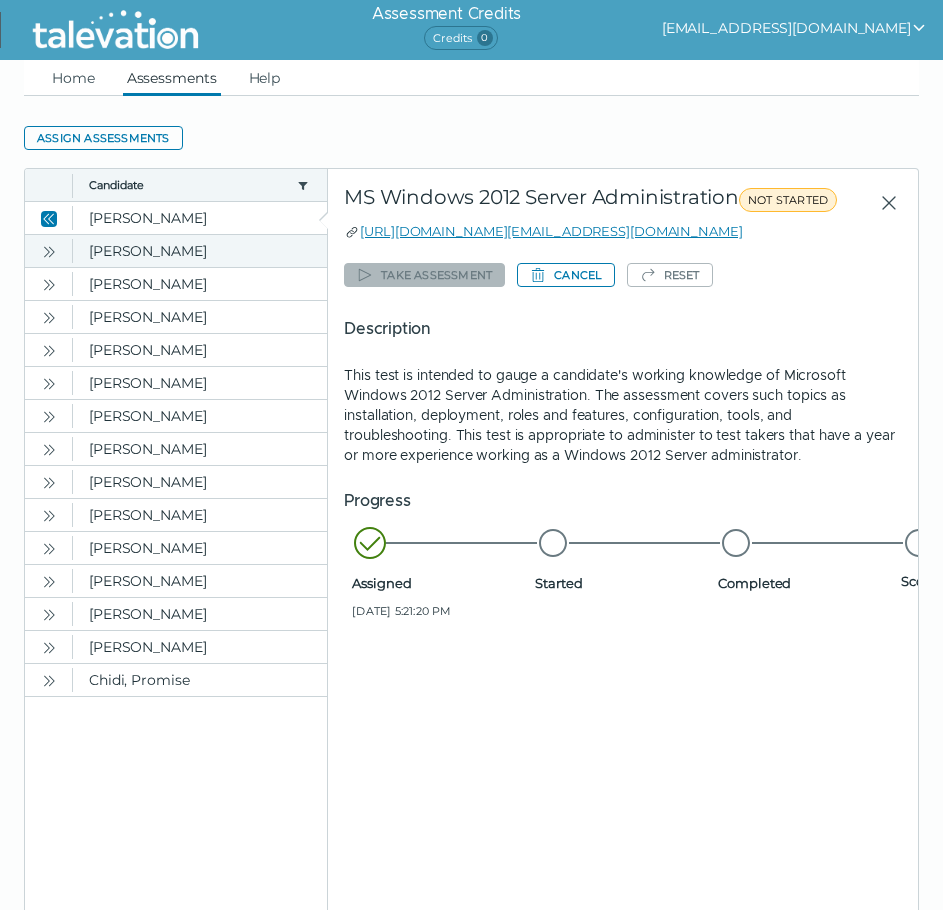 click 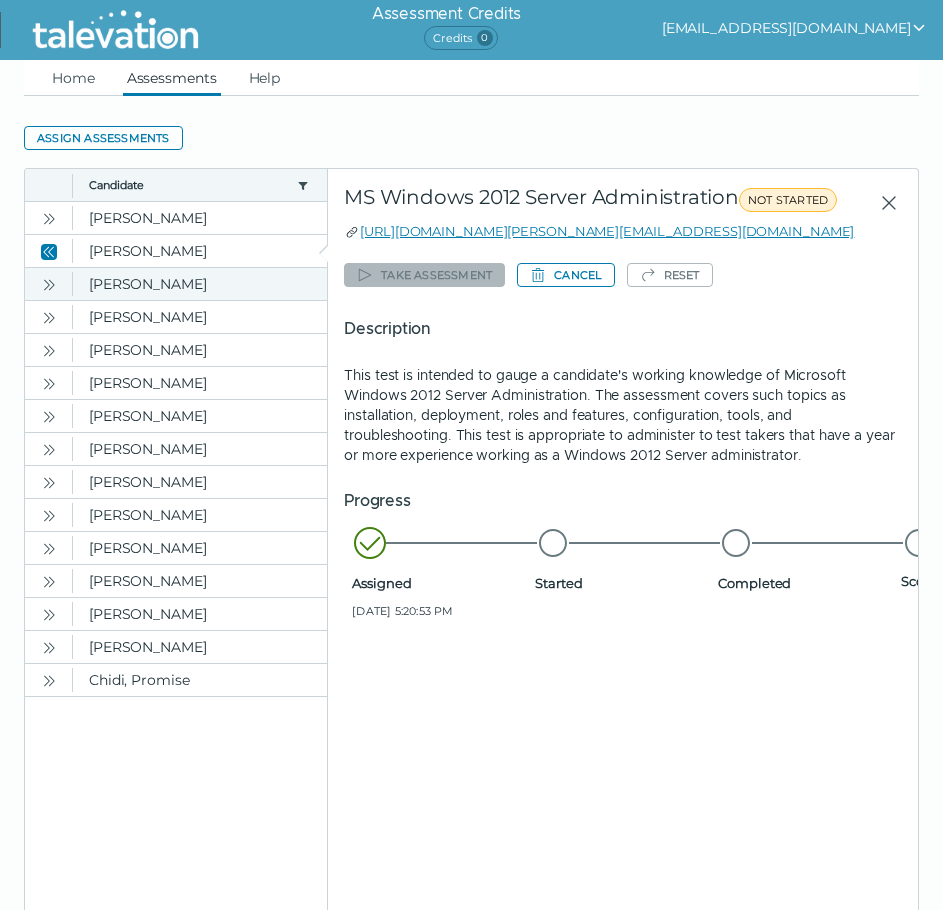 click 